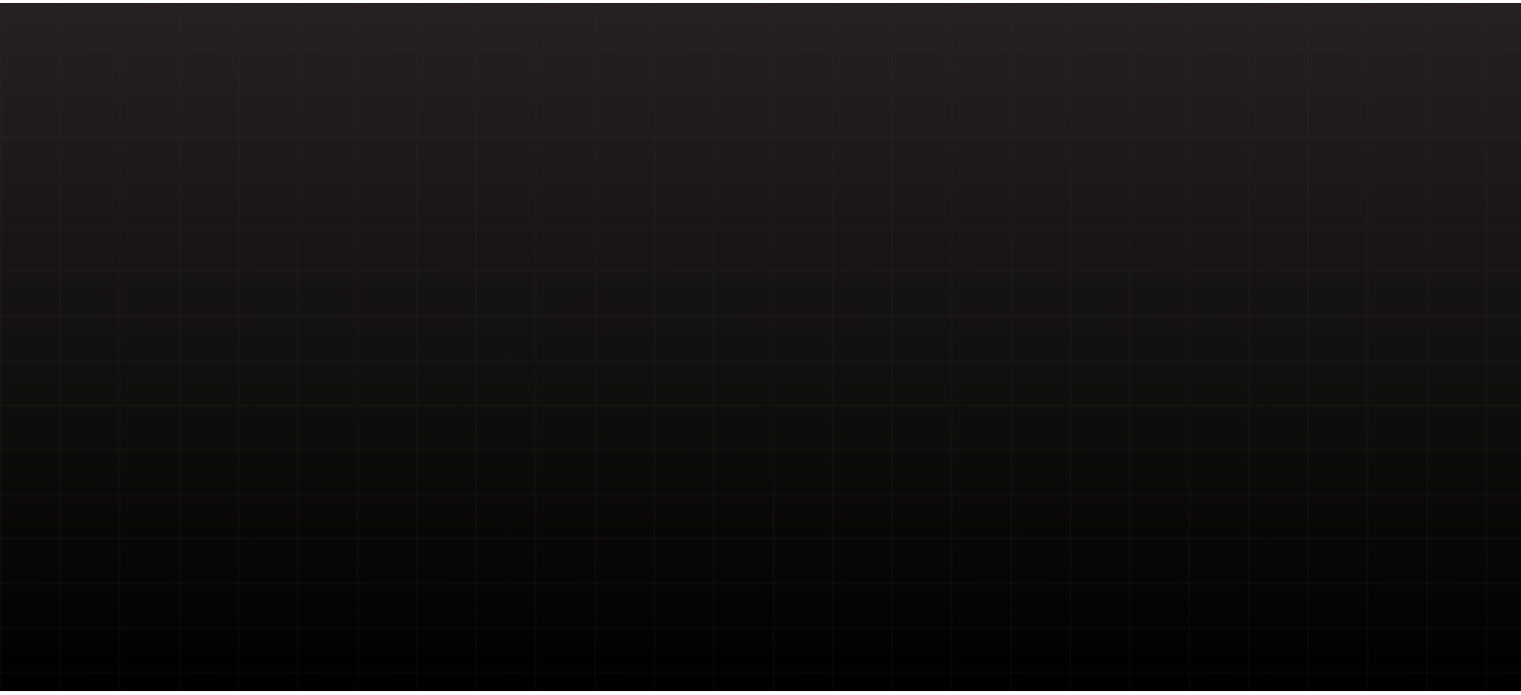 scroll, scrollTop: 0, scrollLeft: 0, axis: both 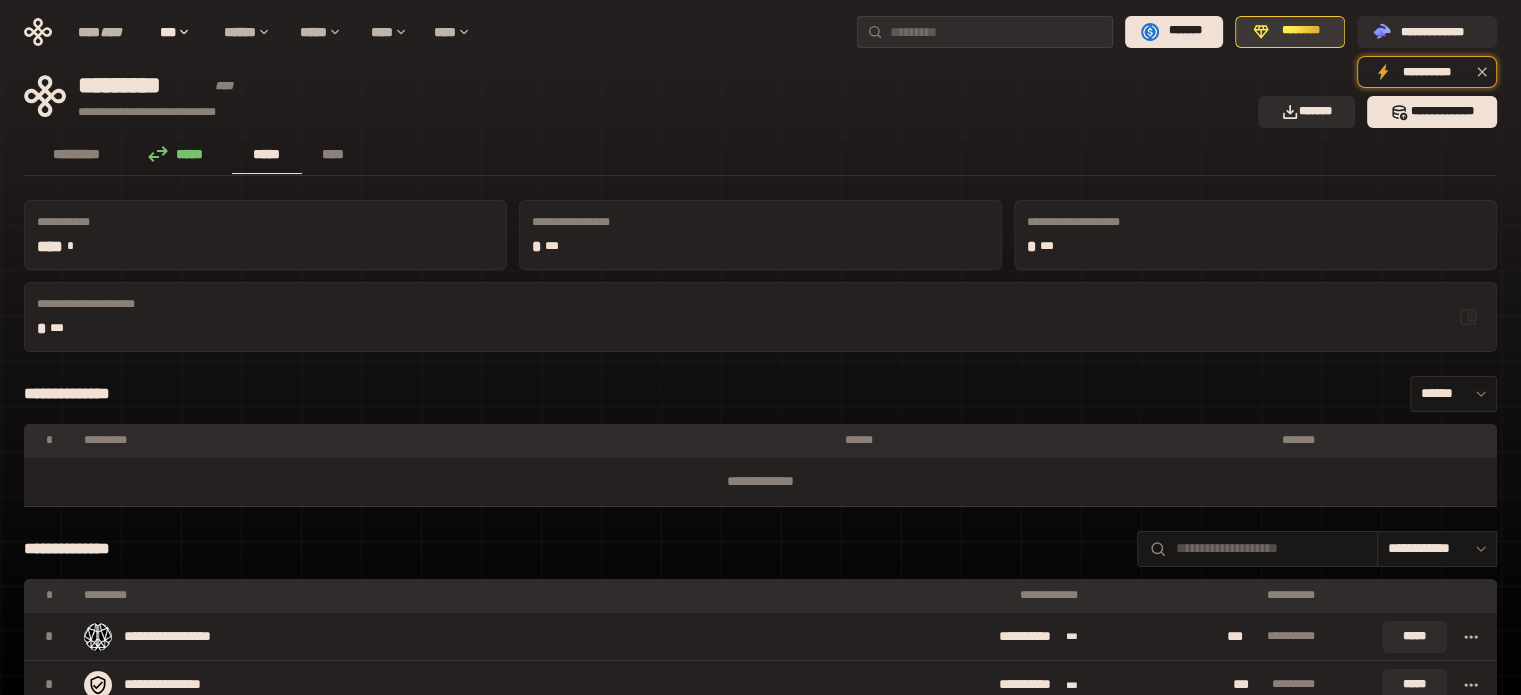 click on "********" at bounding box center (1290, 32) 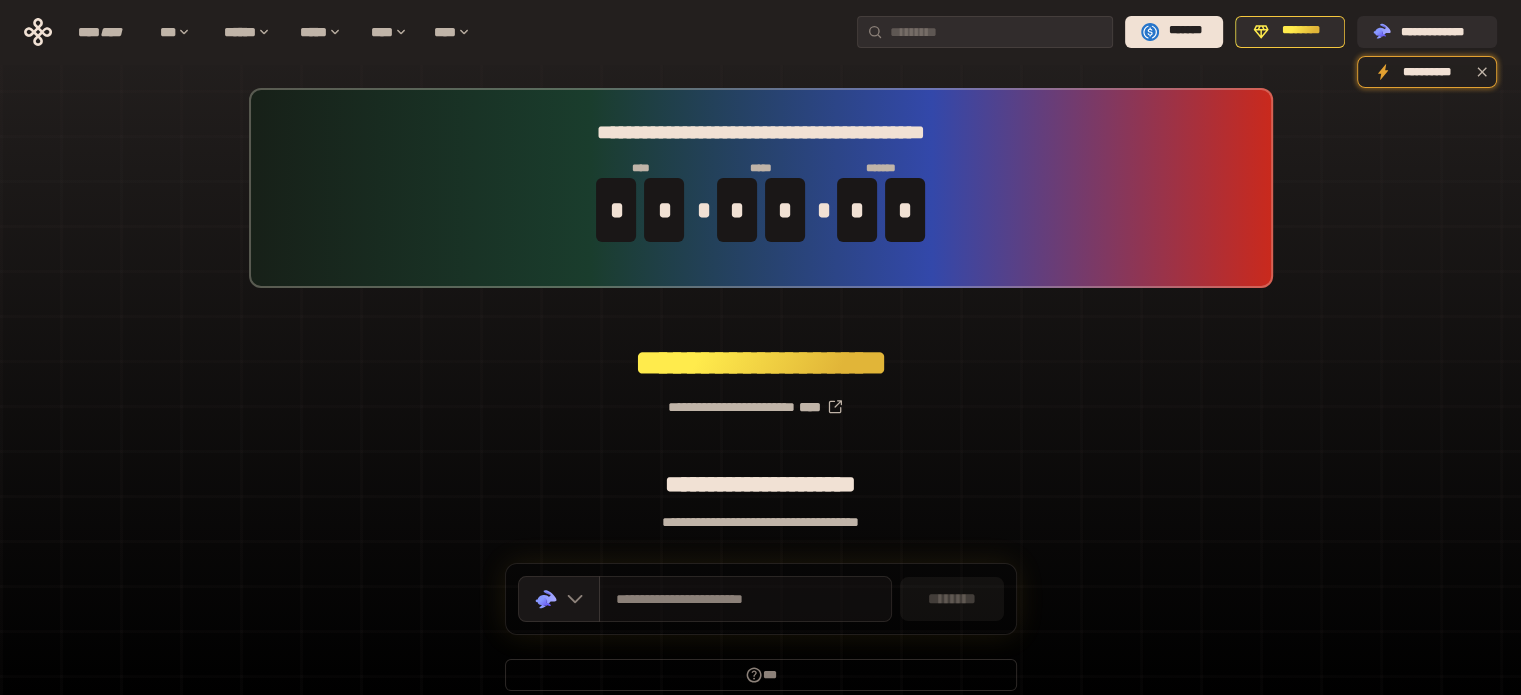 scroll, scrollTop: 87, scrollLeft: 0, axis: vertical 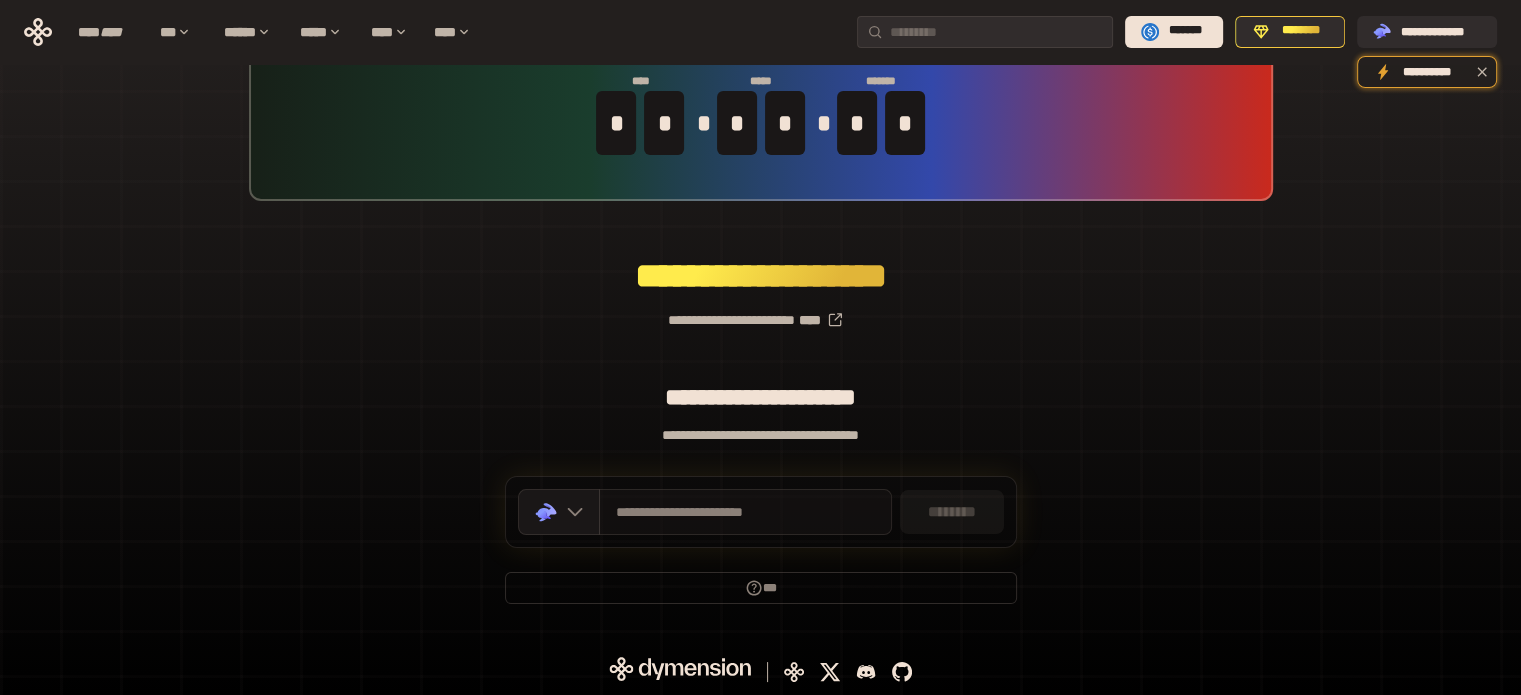 click on "**********" at bounding box center [745, 512] 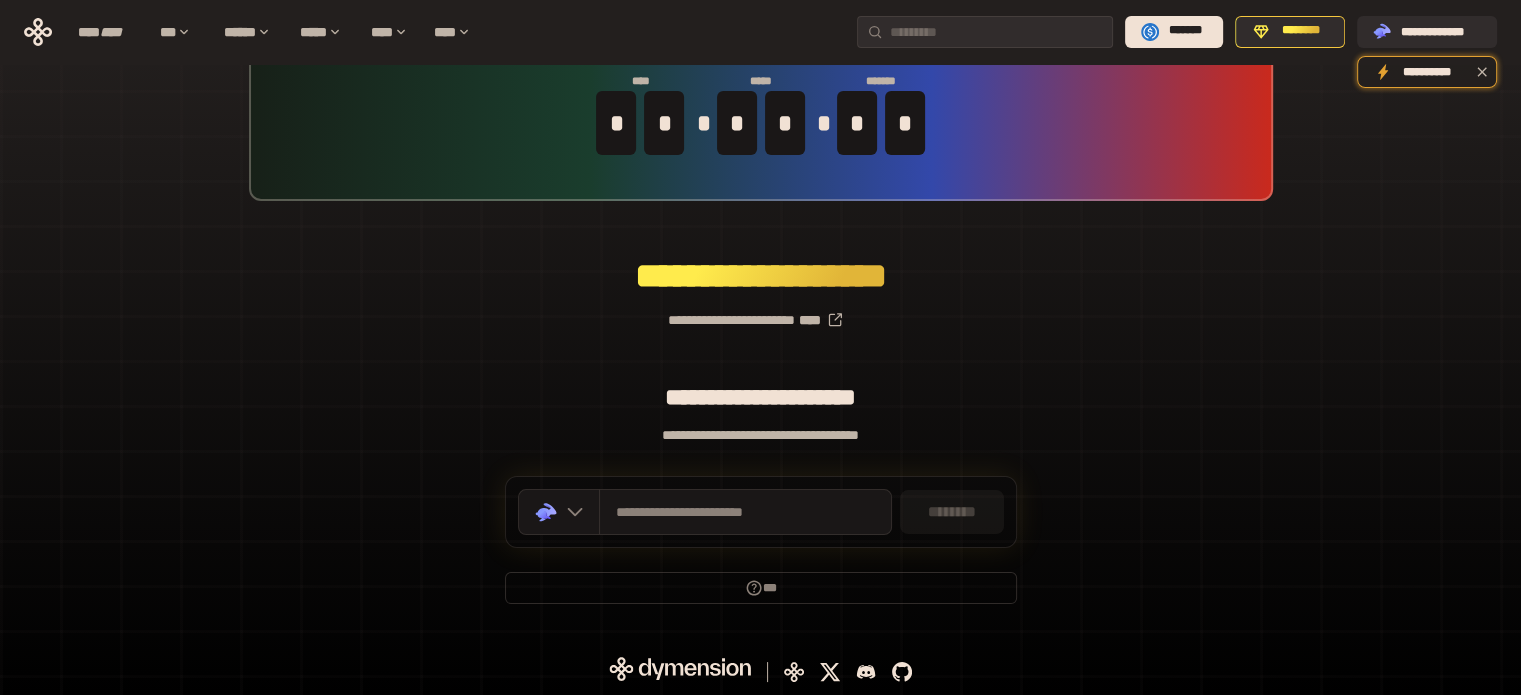 click on "********" at bounding box center (952, 512) 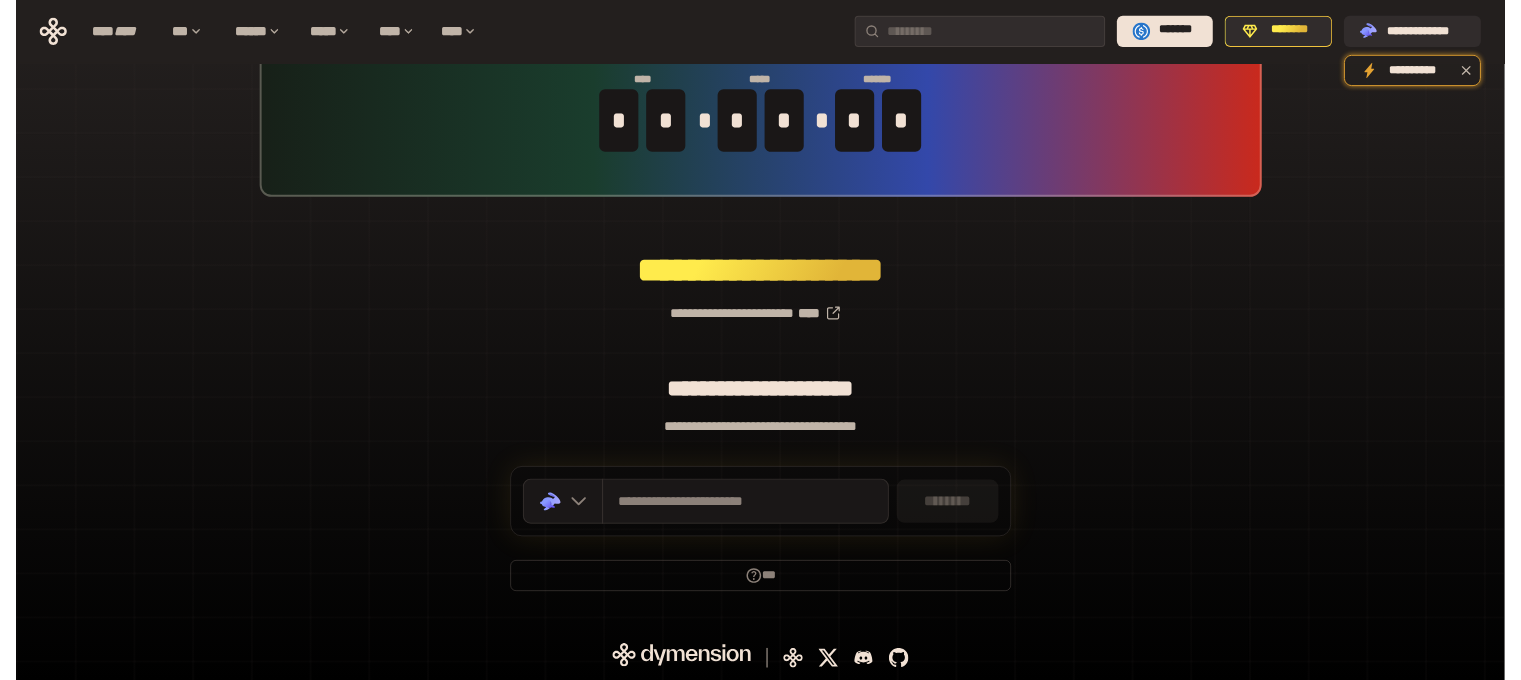 scroll, scrollTop: 0, scrollLeft: 0, axis: both 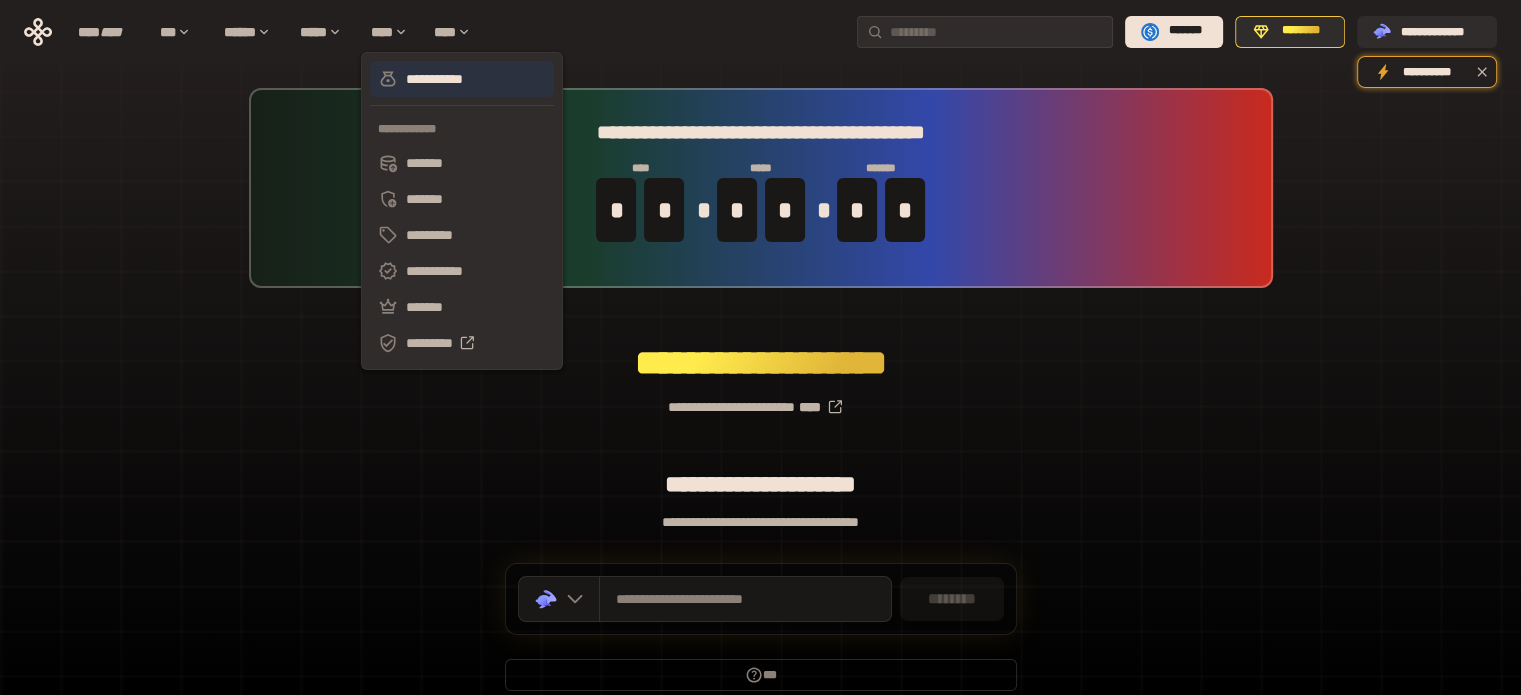 click on "**********" at bounding box center [462, 79] 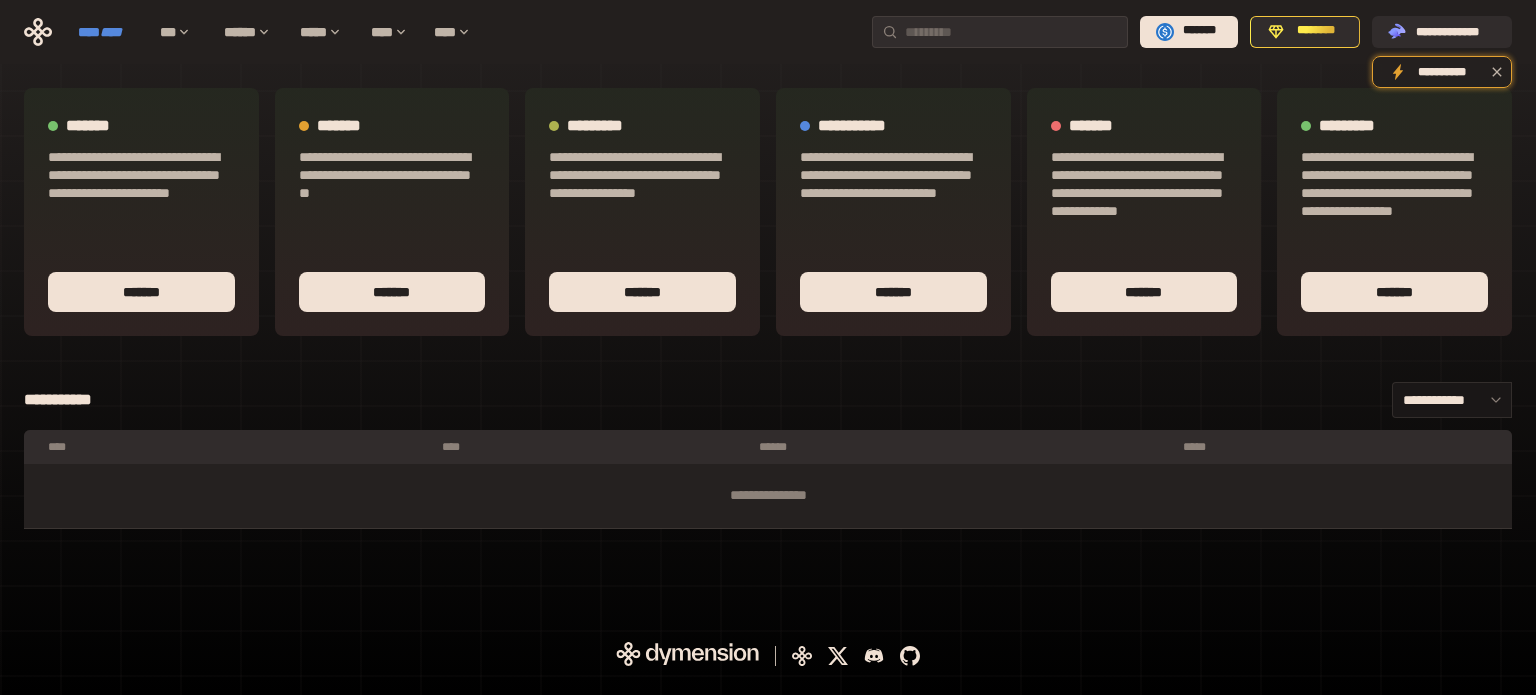 click on "****" at bounding box center (111, 32) 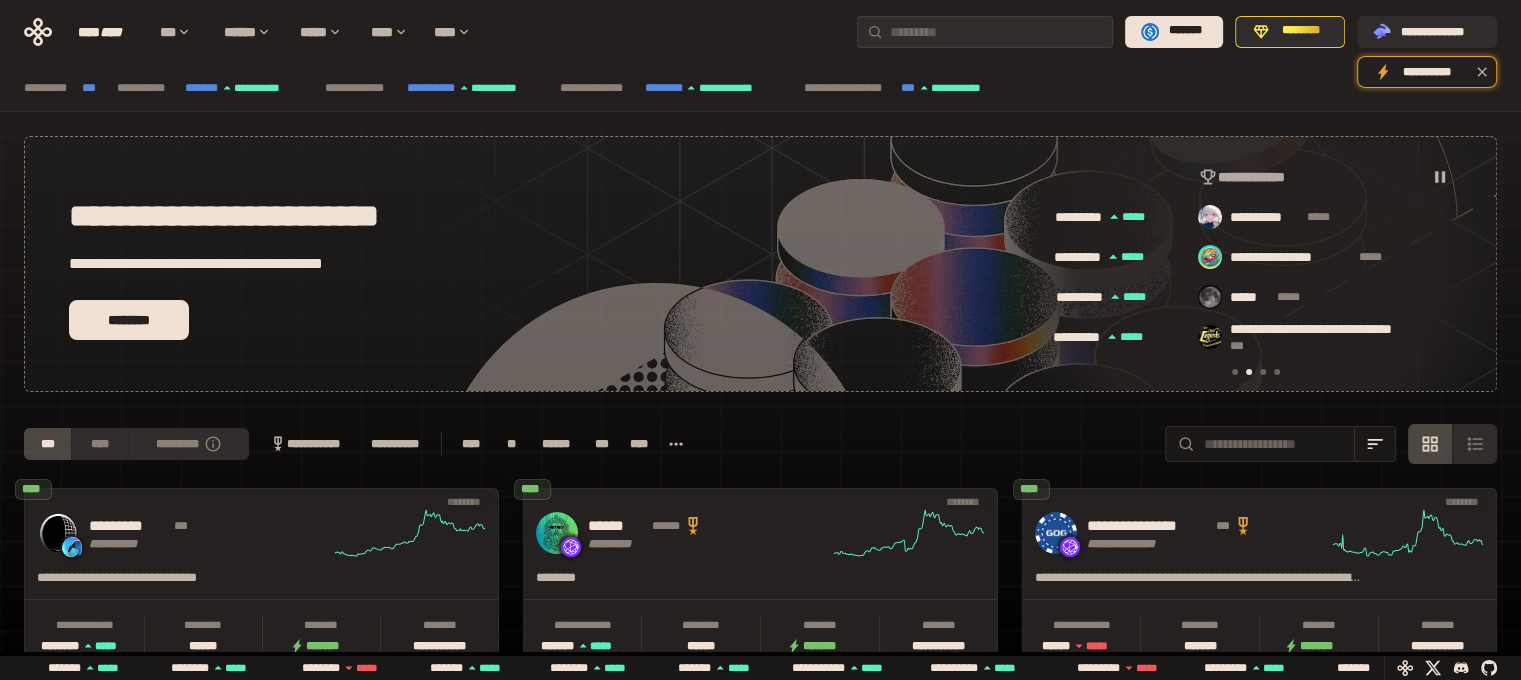 scroll, scrollTop: 0, scrollLeft: 436, axis: horizontal 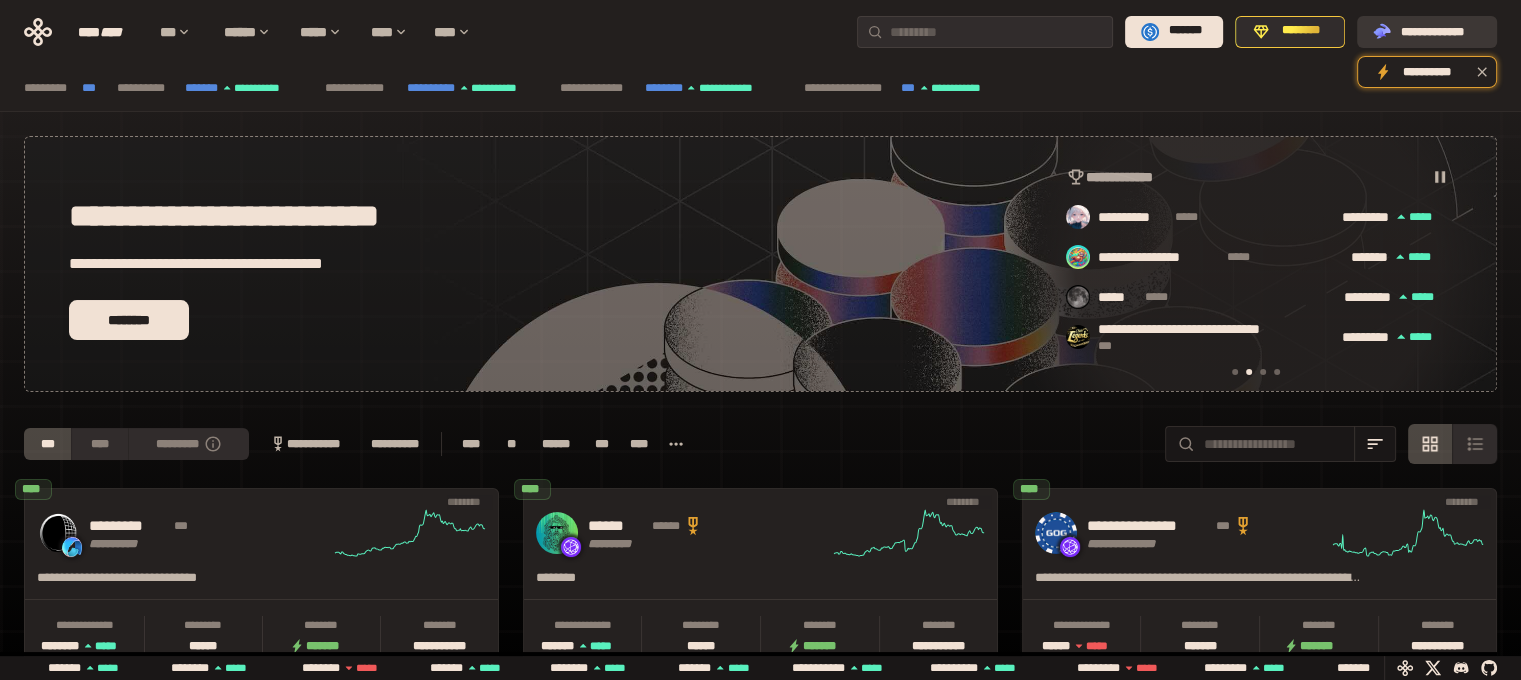 click on "**********" at bounding box center (1427, 32) 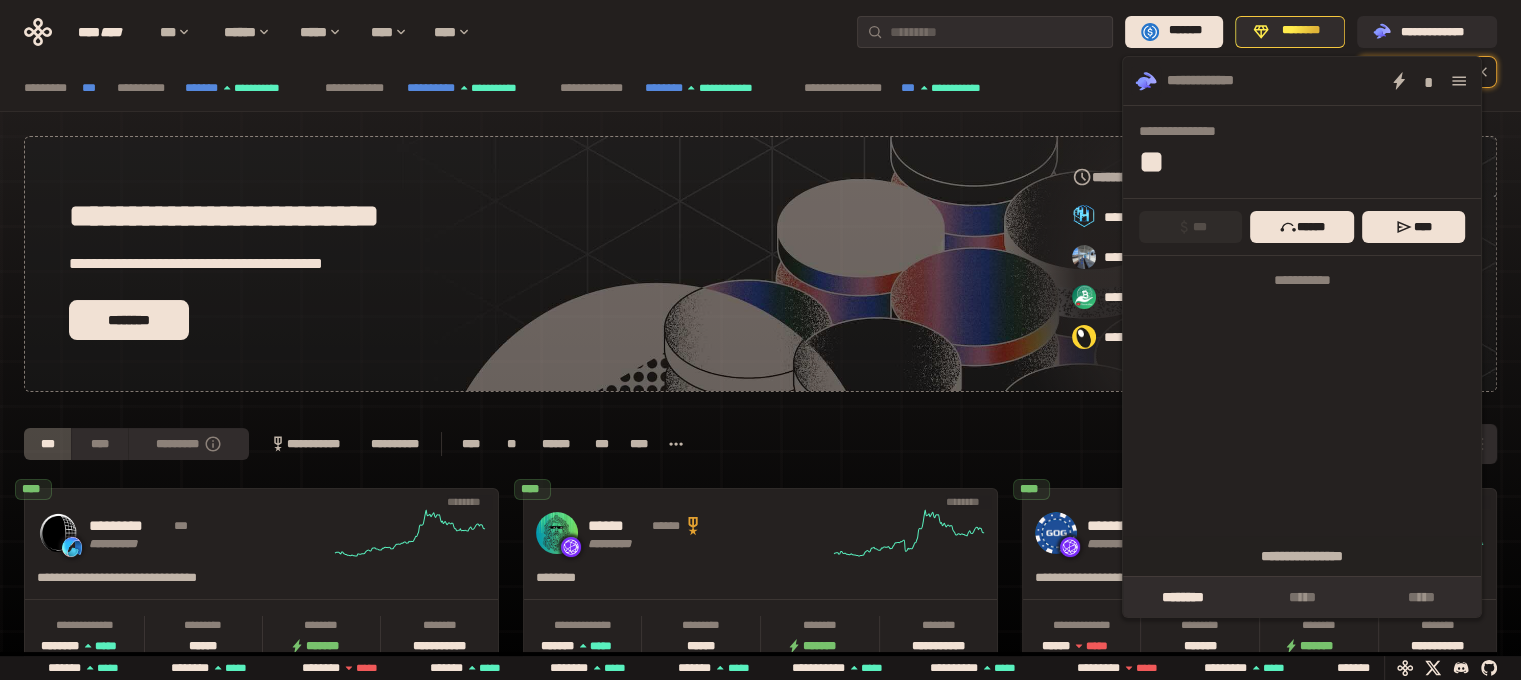 scroll, scrollTop: 0, scrollLeft: 856, axis: horizontal 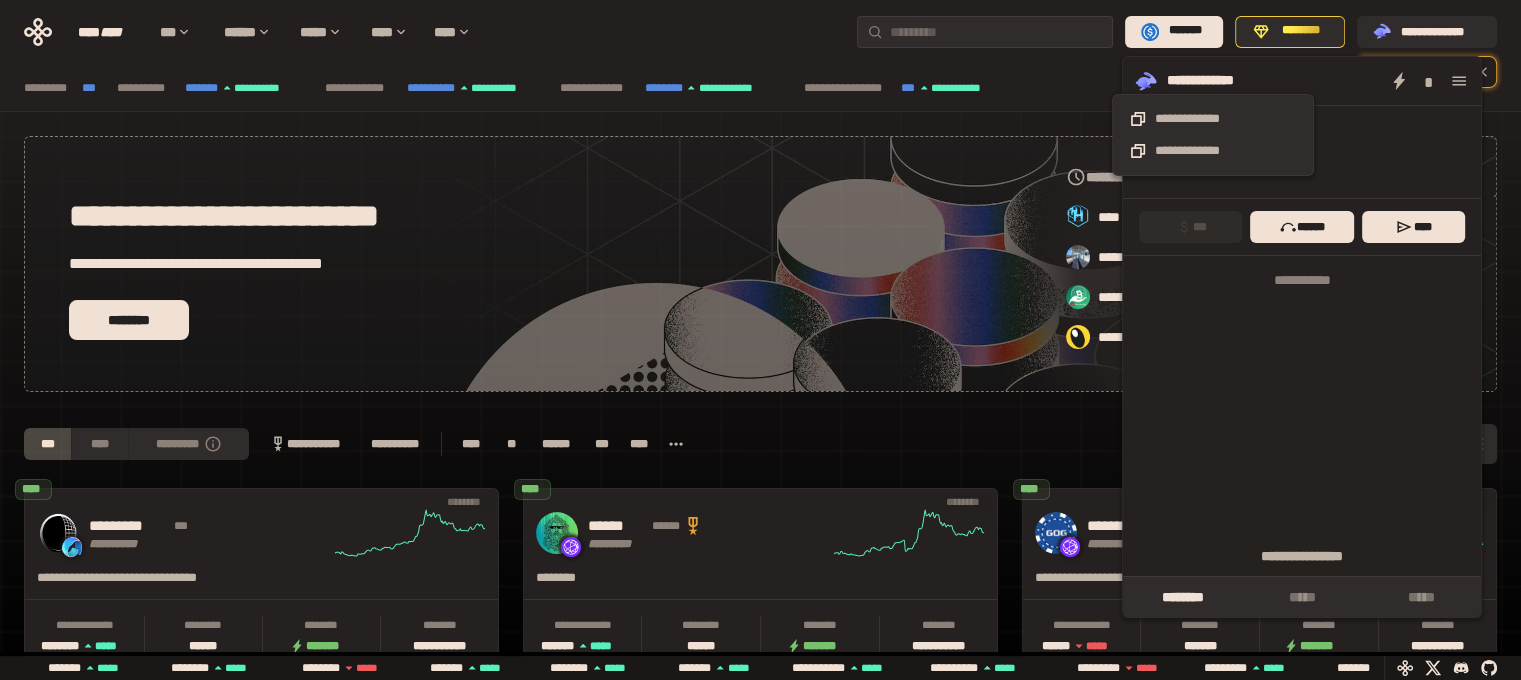 click on "**********" at bounding box center [1213, 81] 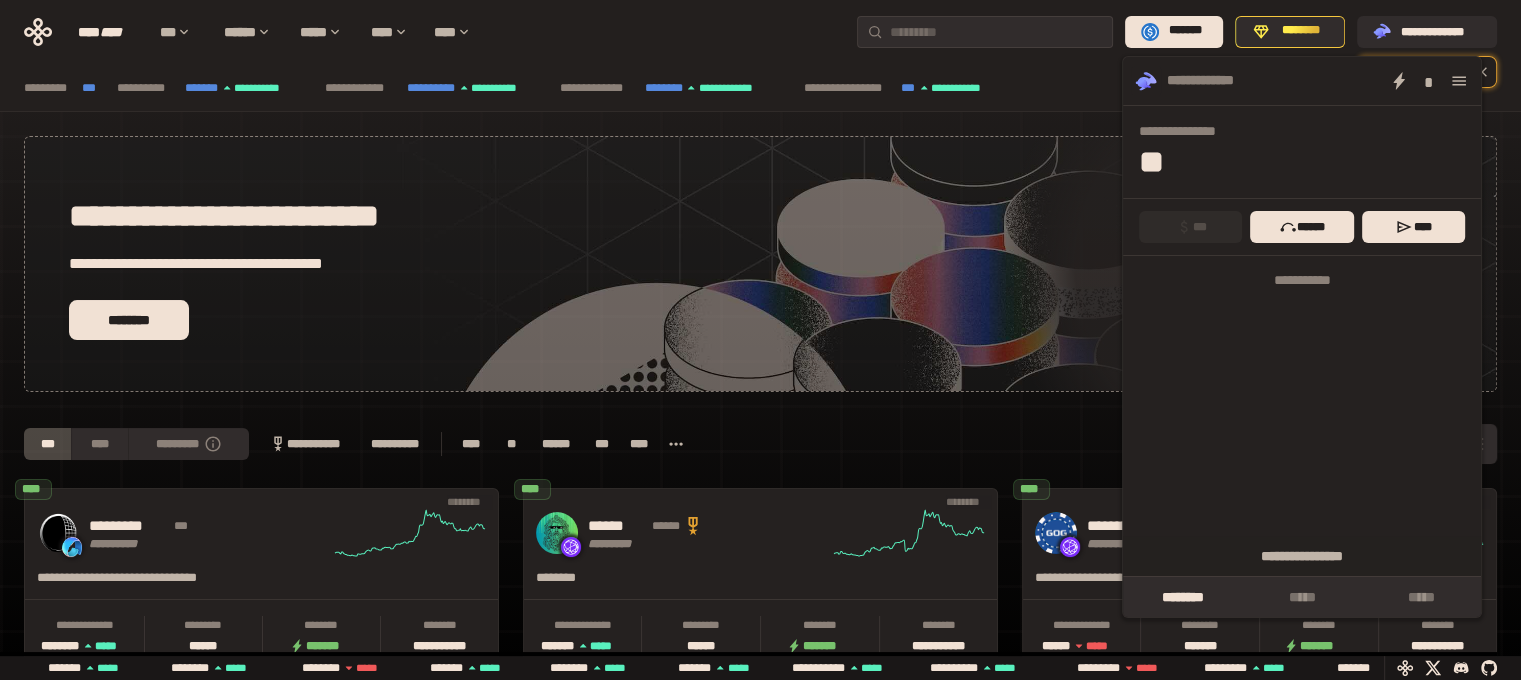 scroll, scrollTop: 0, scrollLeft: 856, axis: horizontal 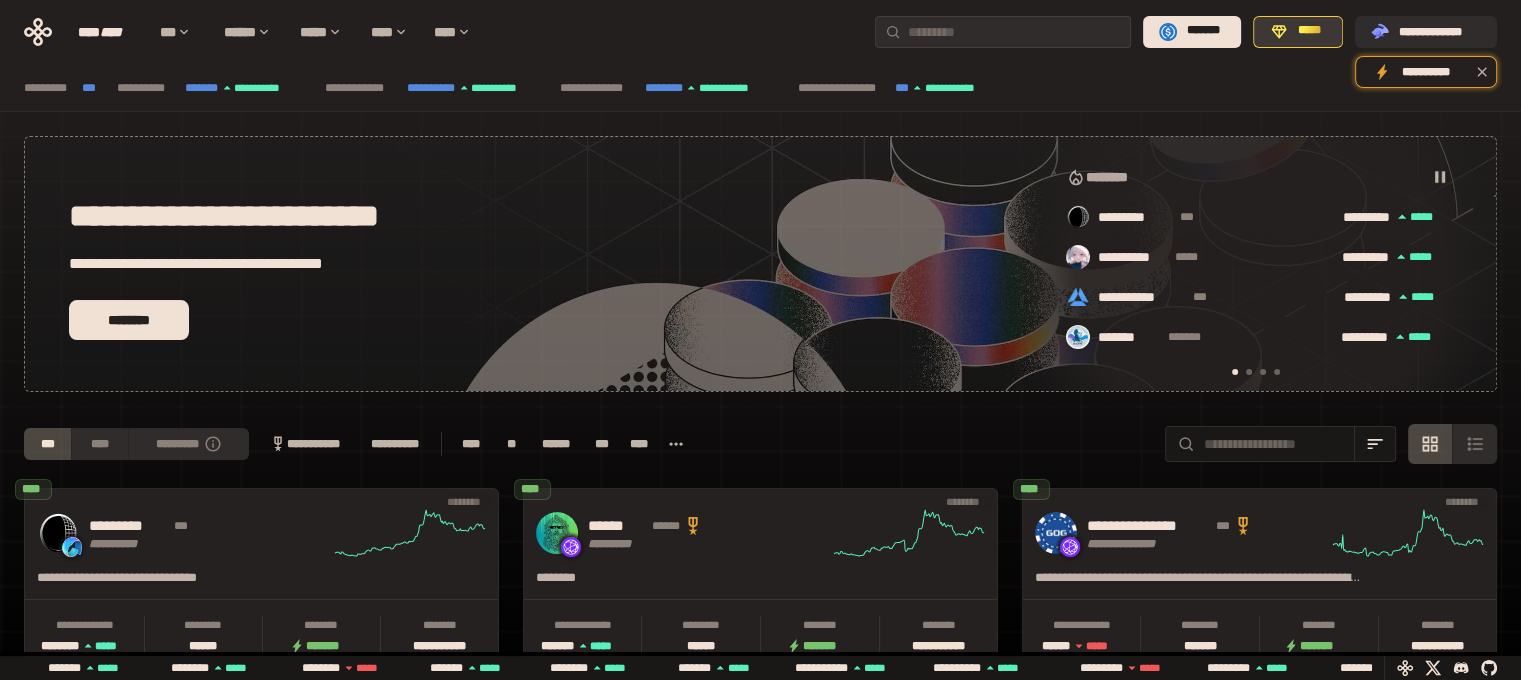 click 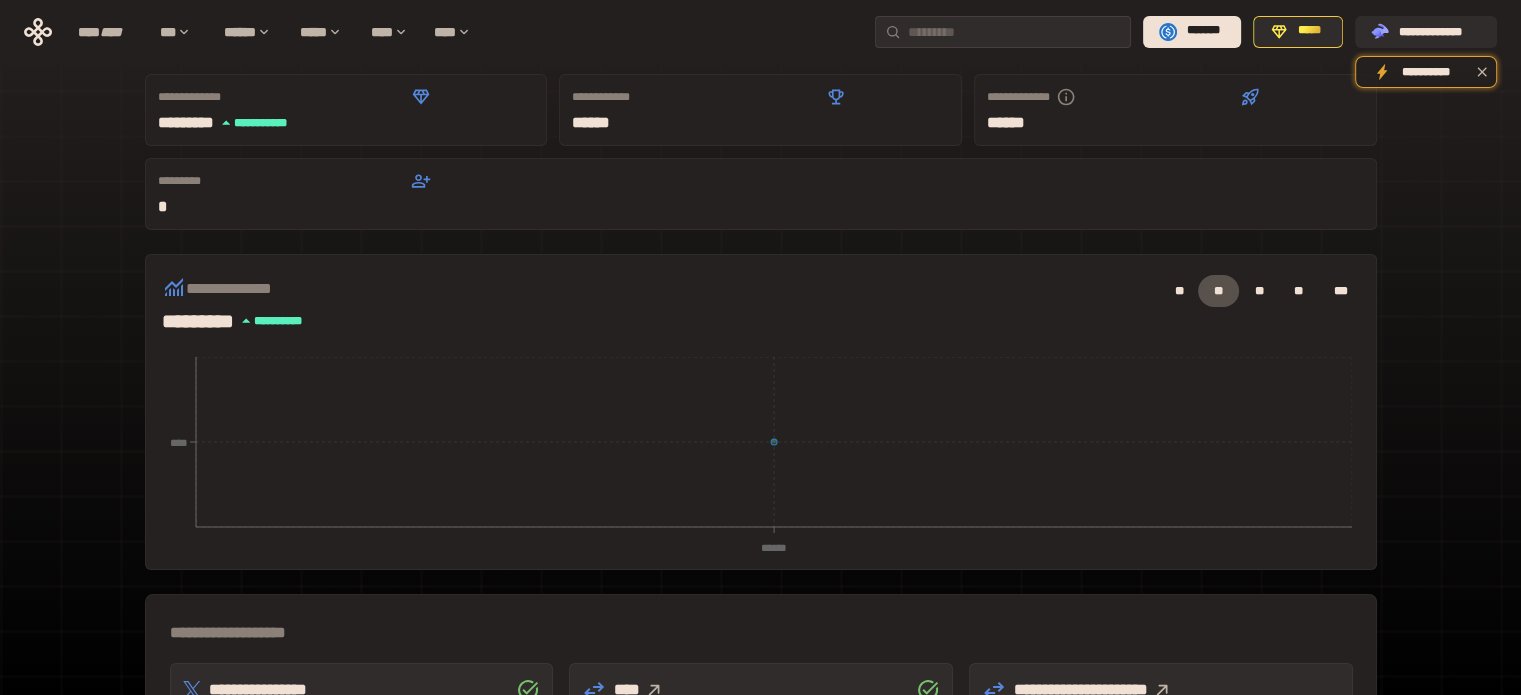 scroll, scrollTop: 154, scrollLeft: 0, axis: vertical 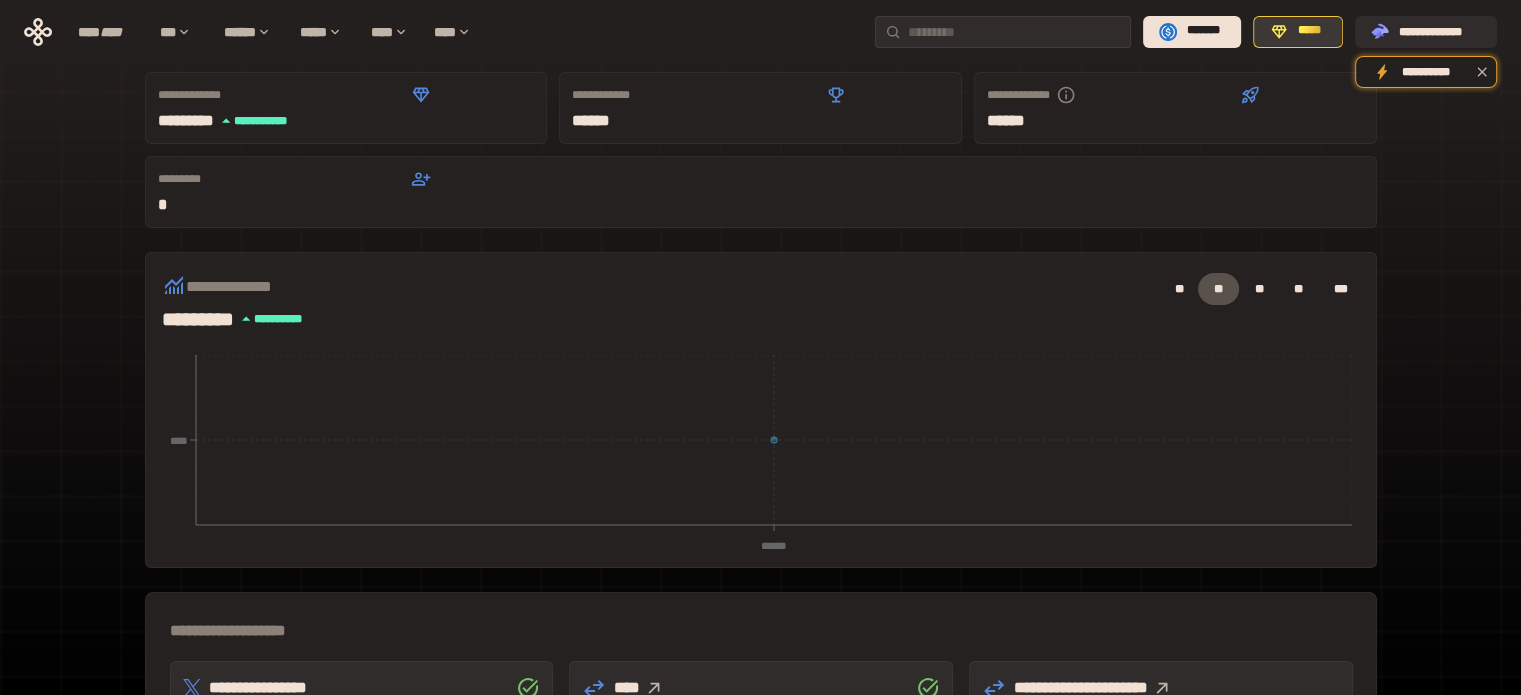 click on "*****" at bounding box center [1298, 32] 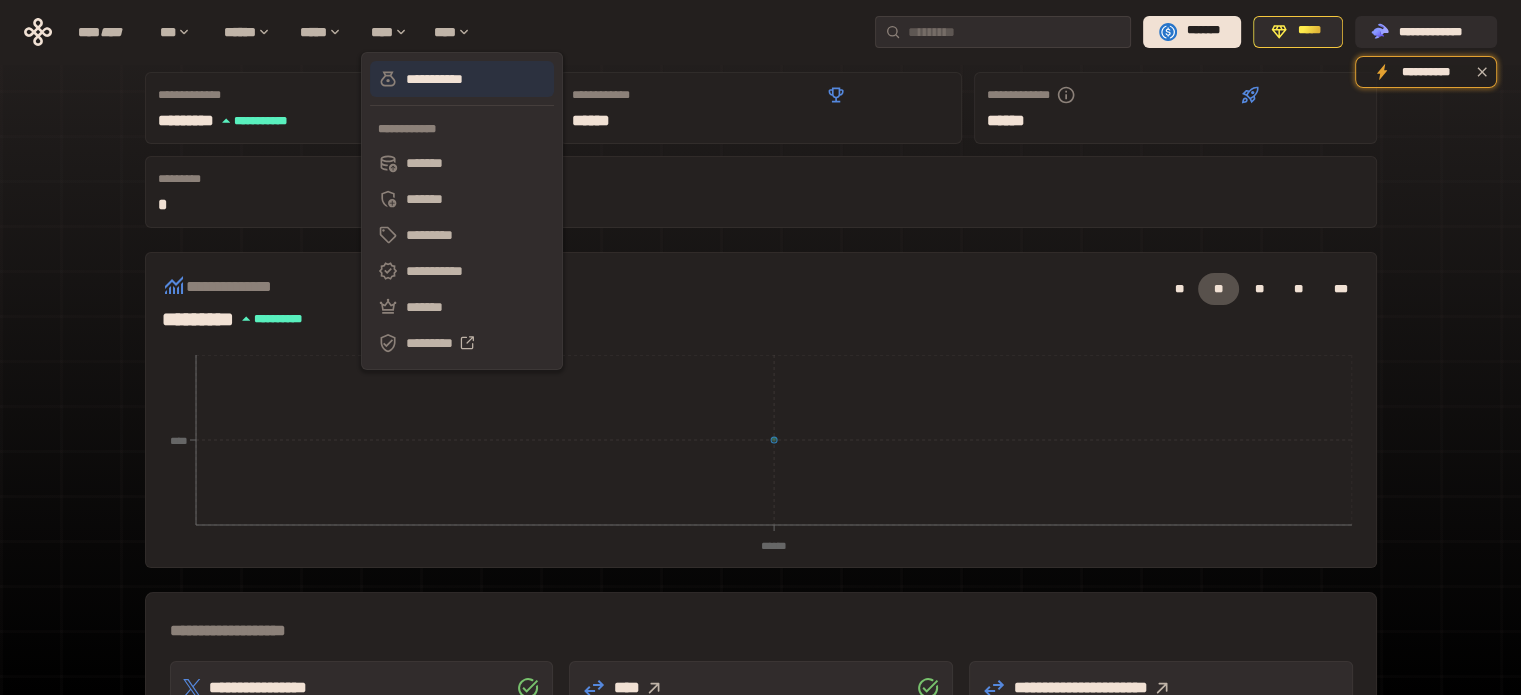 click on "**********" at bounding box center [462, 79] 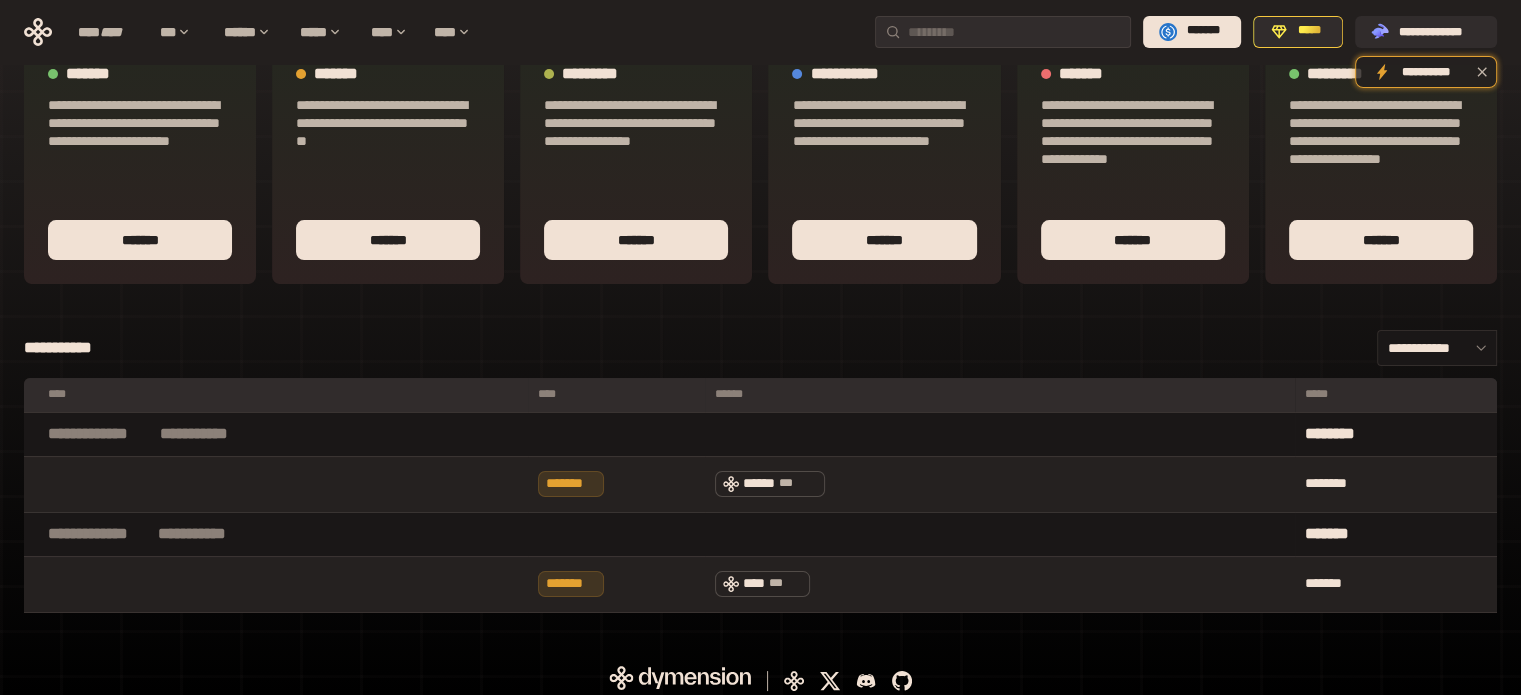 scroll, scrollTop: 61, scrollLeft: 0, axis: vertical 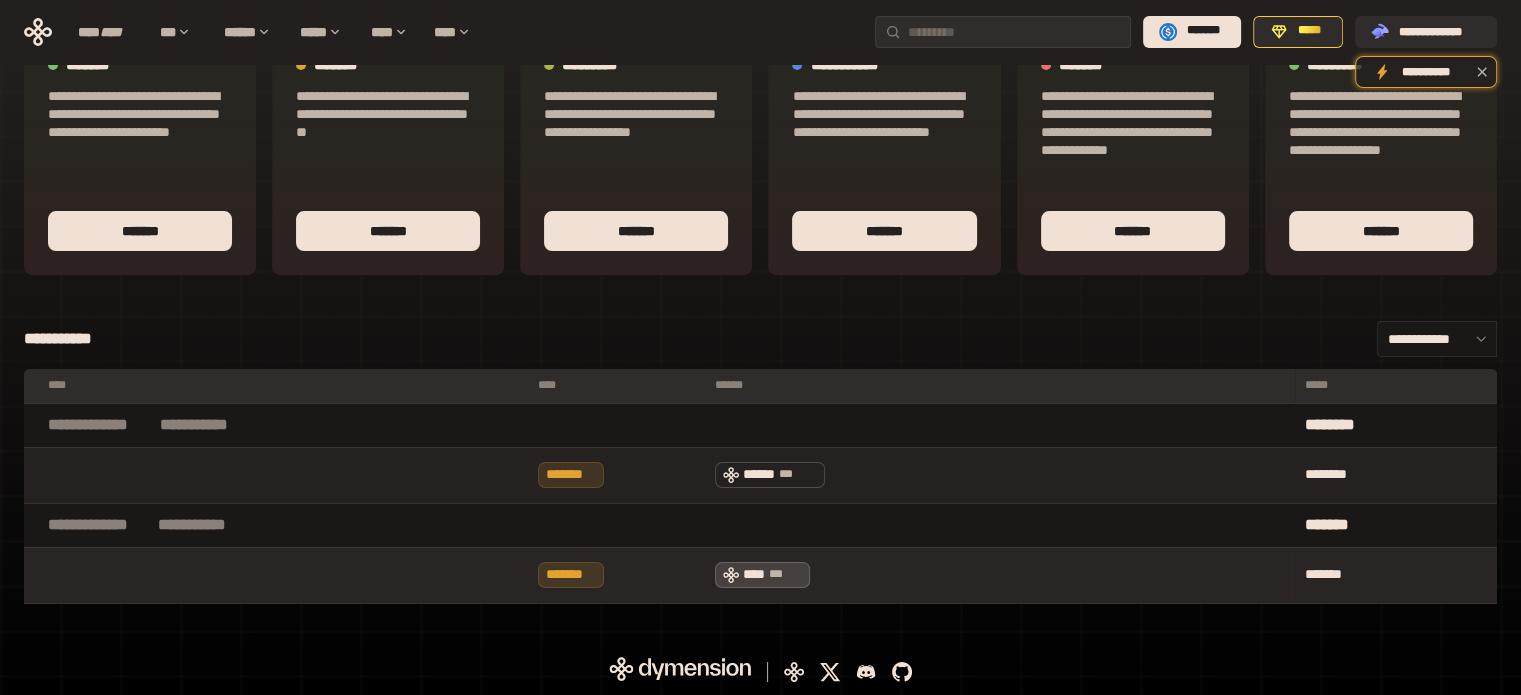 click on "****   ***" at bounding box center (762, 575) 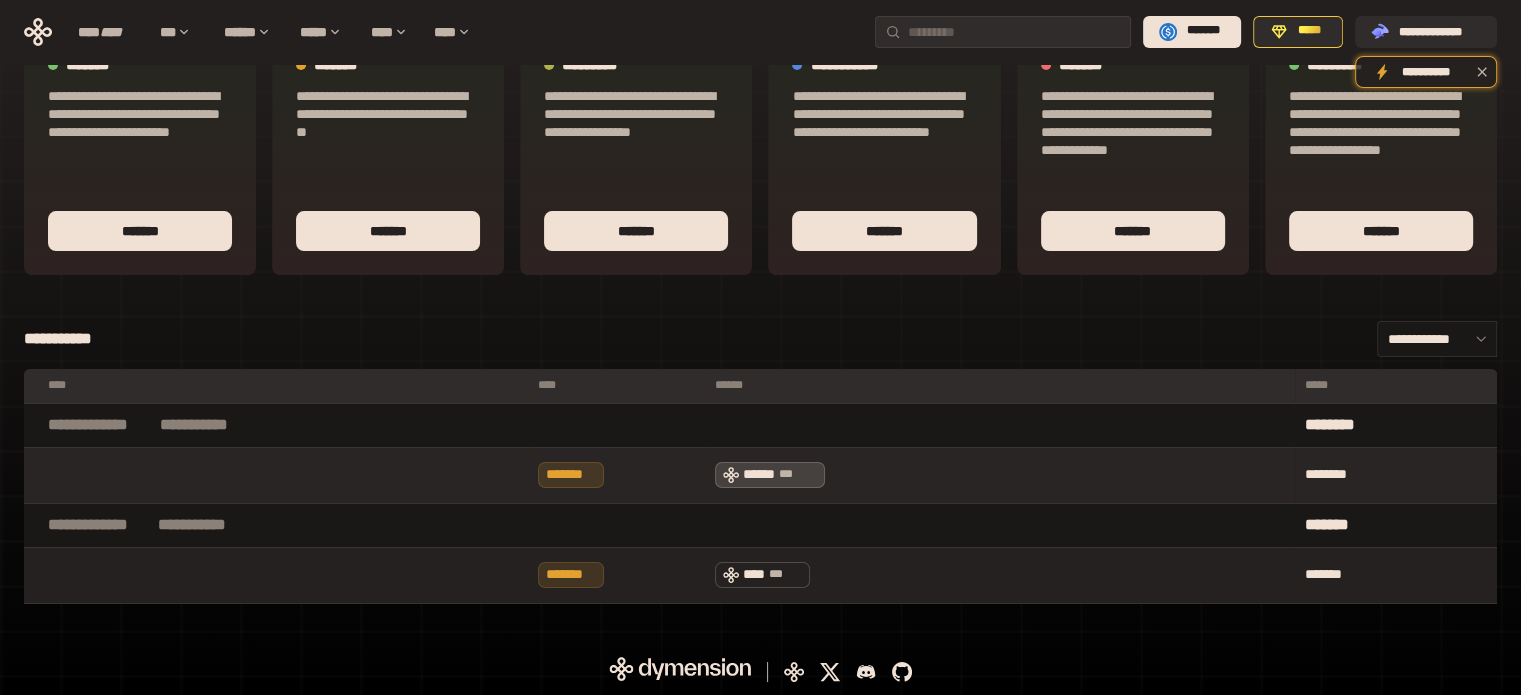 click on "******   ***" at bounding box center [770, 475] 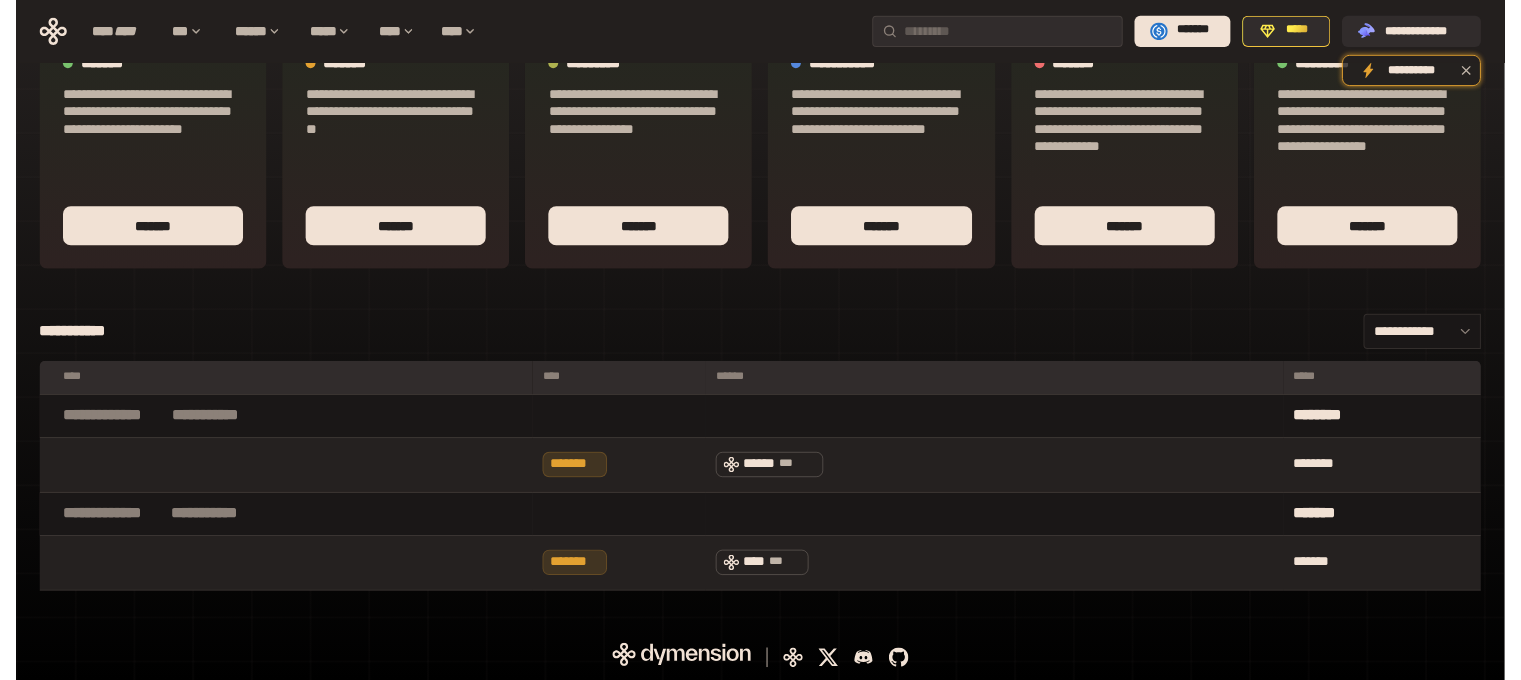 scroll, scrollTop: 0, scrollLeft: 0, axis: both 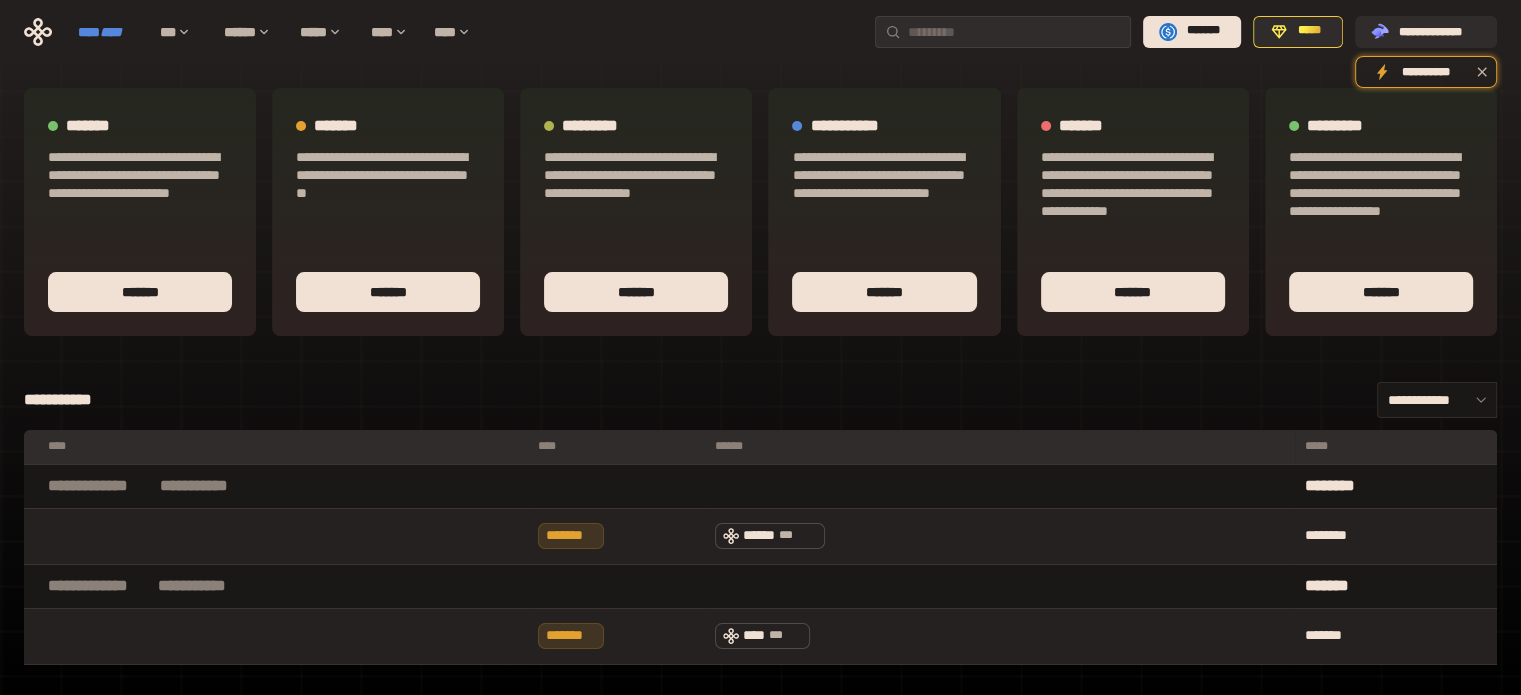 click on "****" at bounding box center (111, 32) 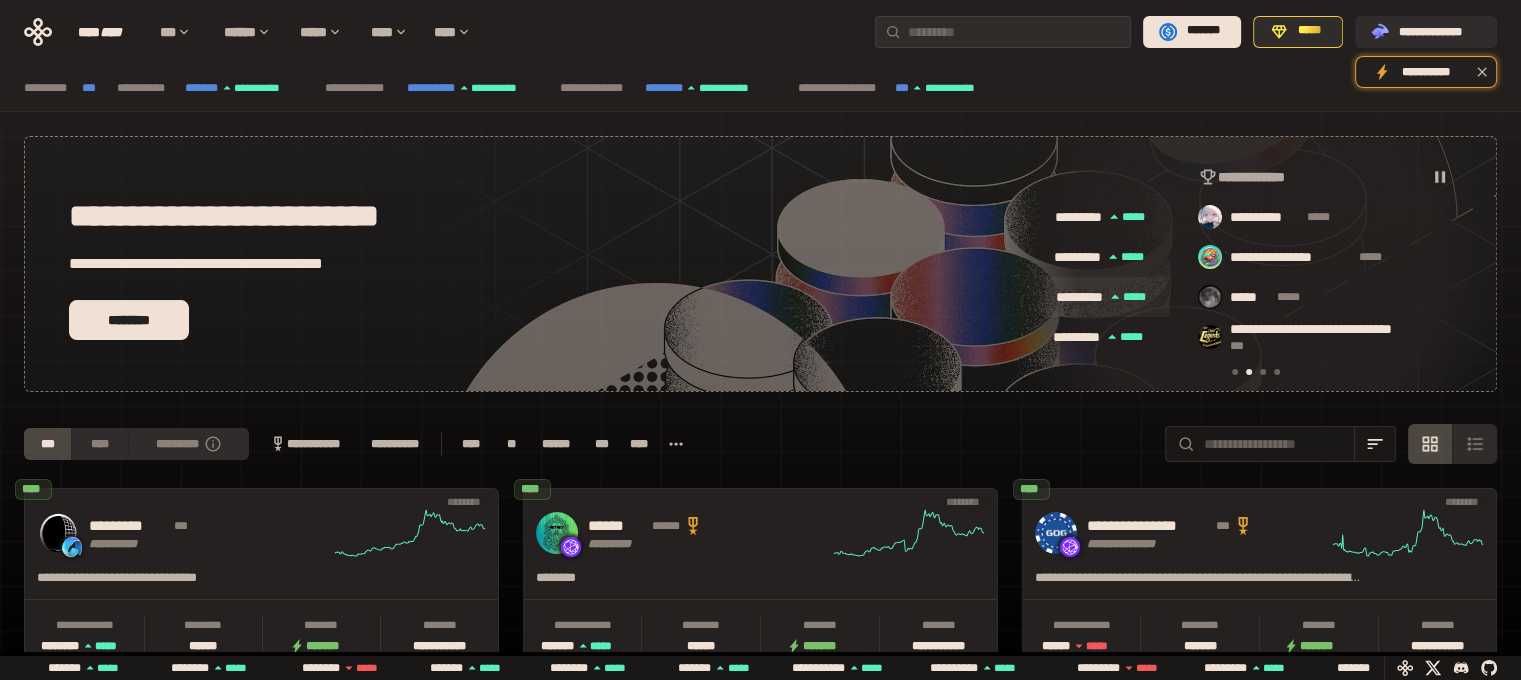 scroll, scrollTop: 0, scrollLeft: 436, axis: horizontal 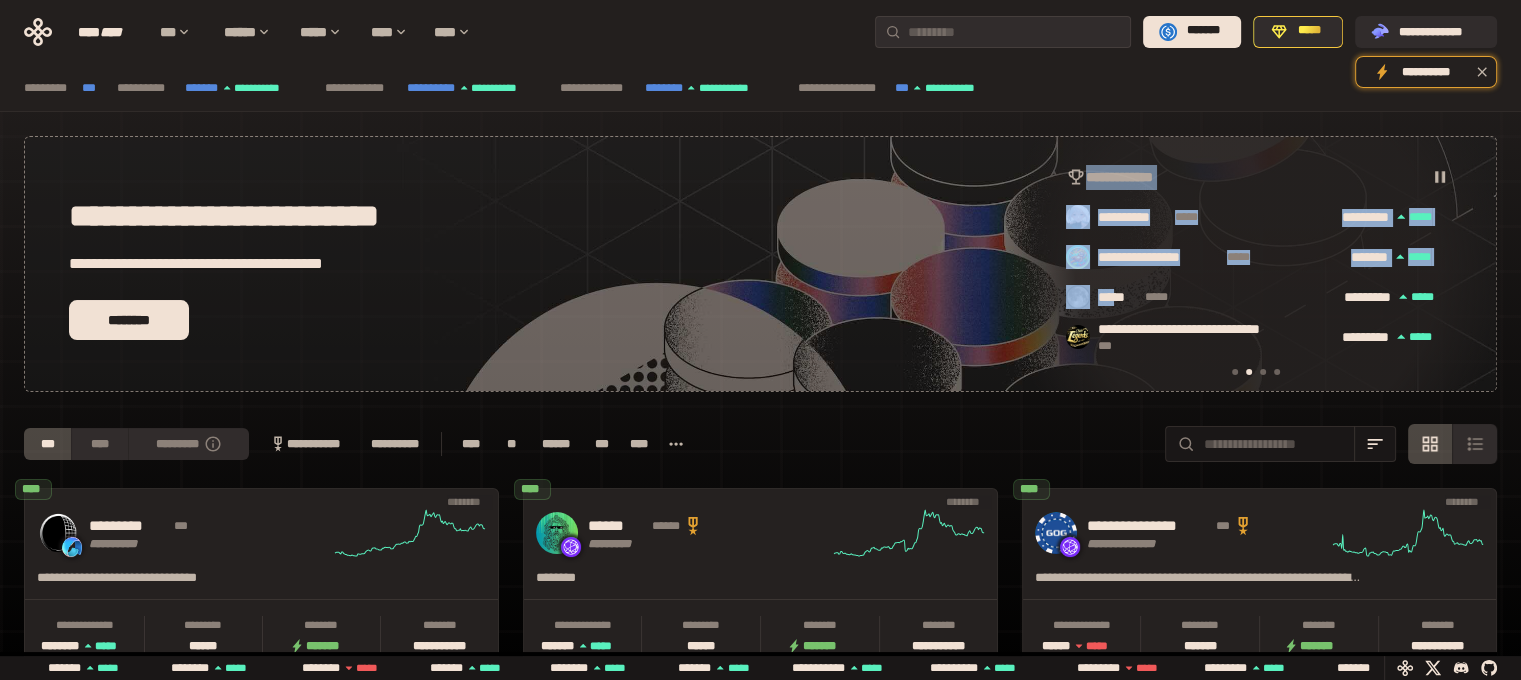 drag, startPoint x: 1118, startPoint y: 299, endPoint x: 709, endPoint y: 355, distance: 412.81595 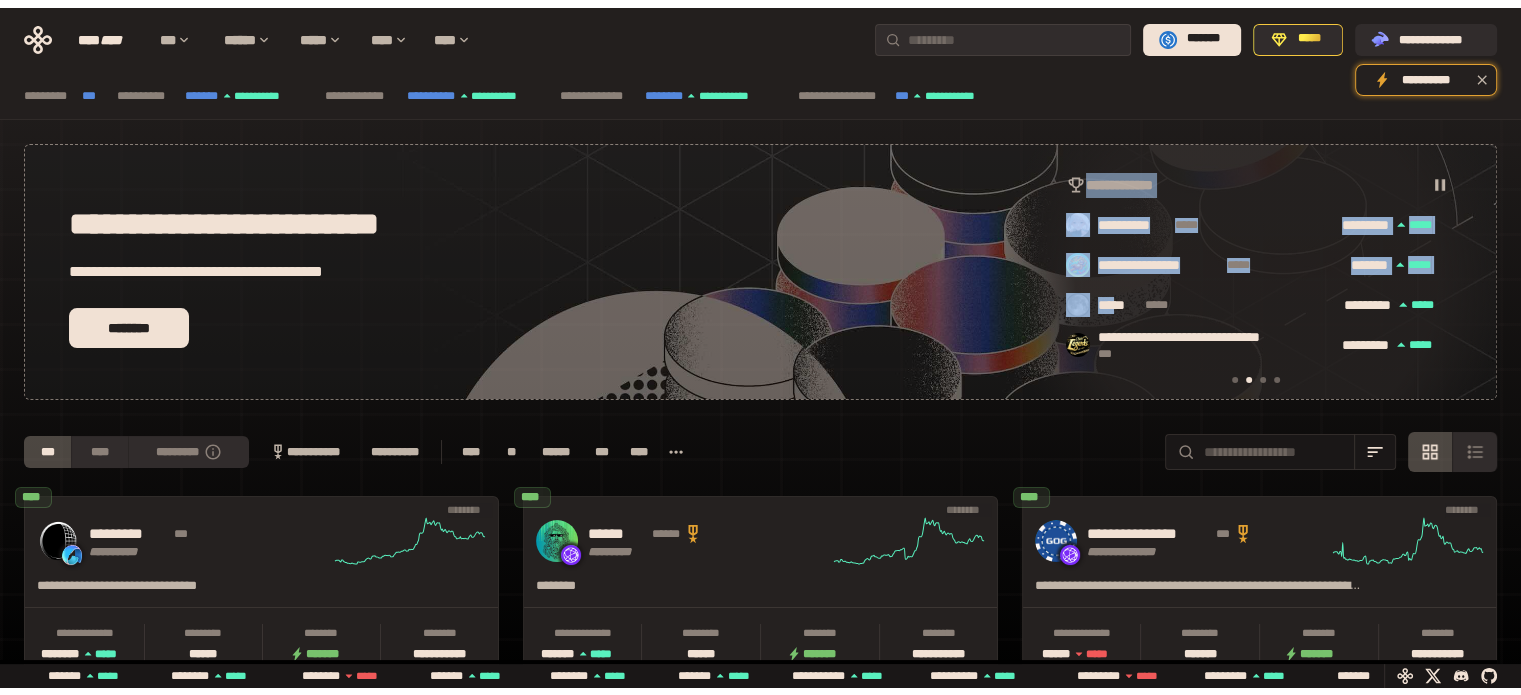 scroll, scrollTop: 0, scrollLeft: 16, axis: horizontal 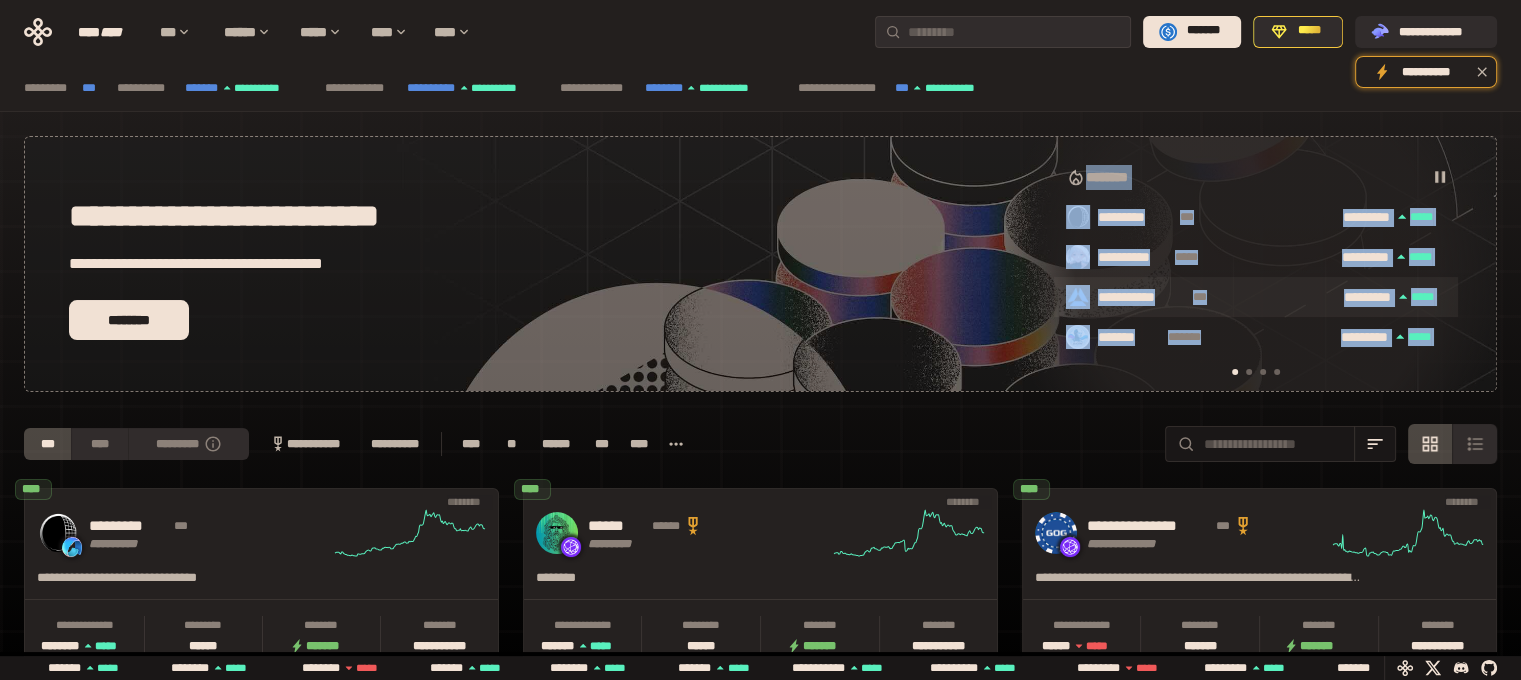 click on "**********" at bounding box center (1141, 298) 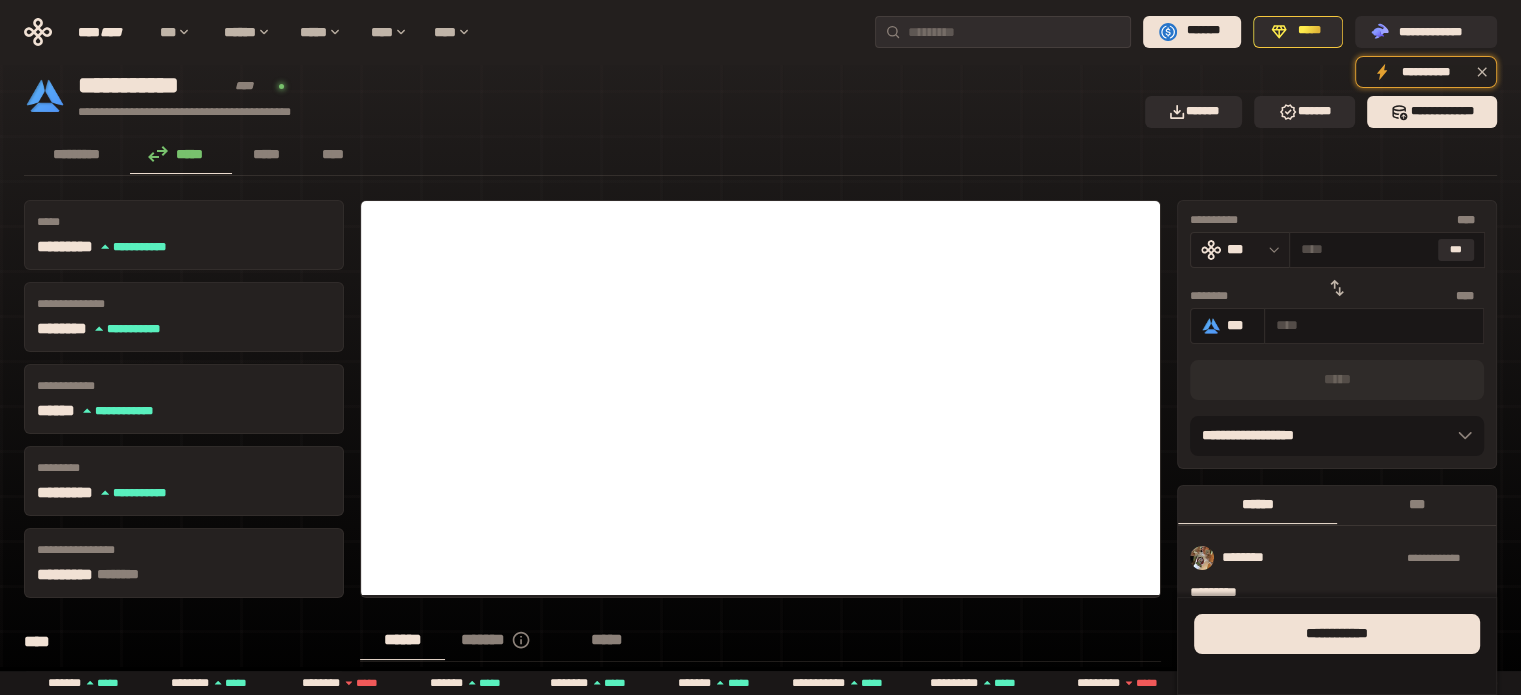 click 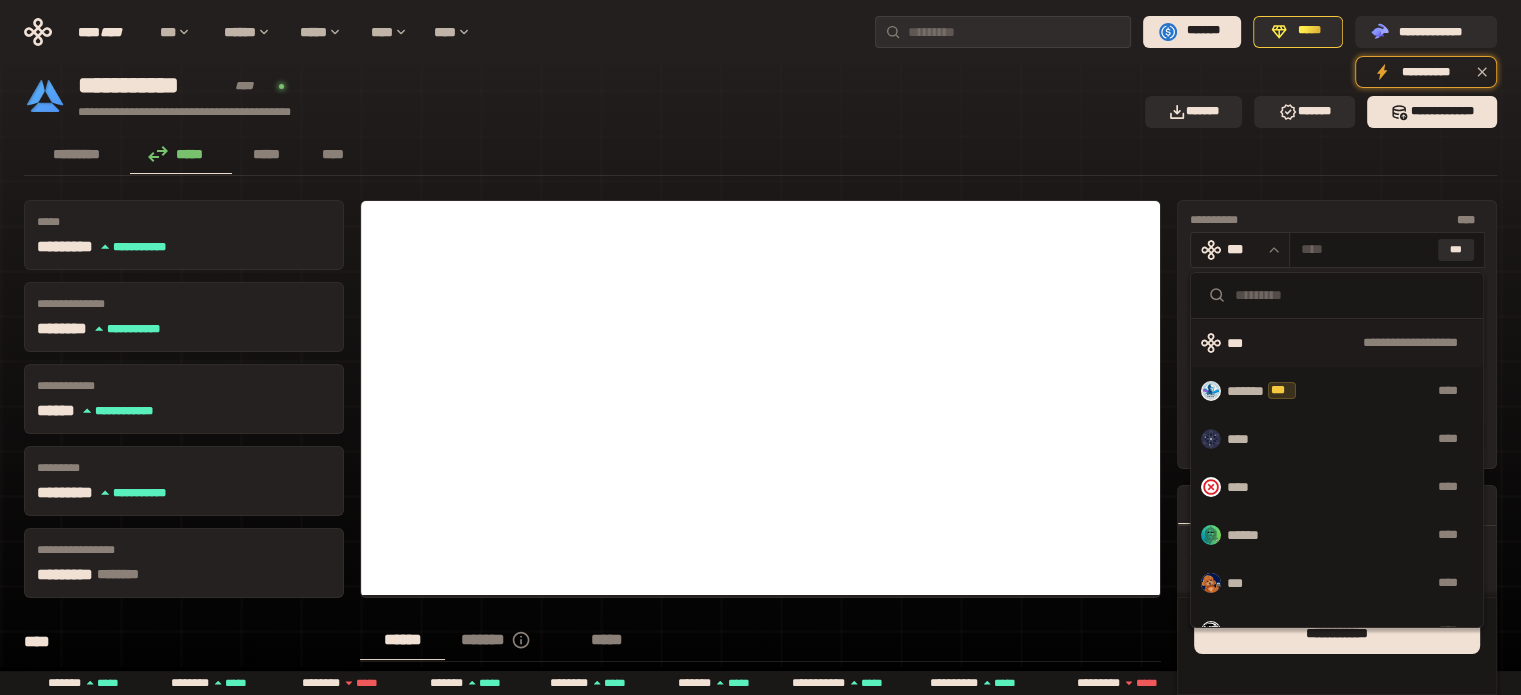 click 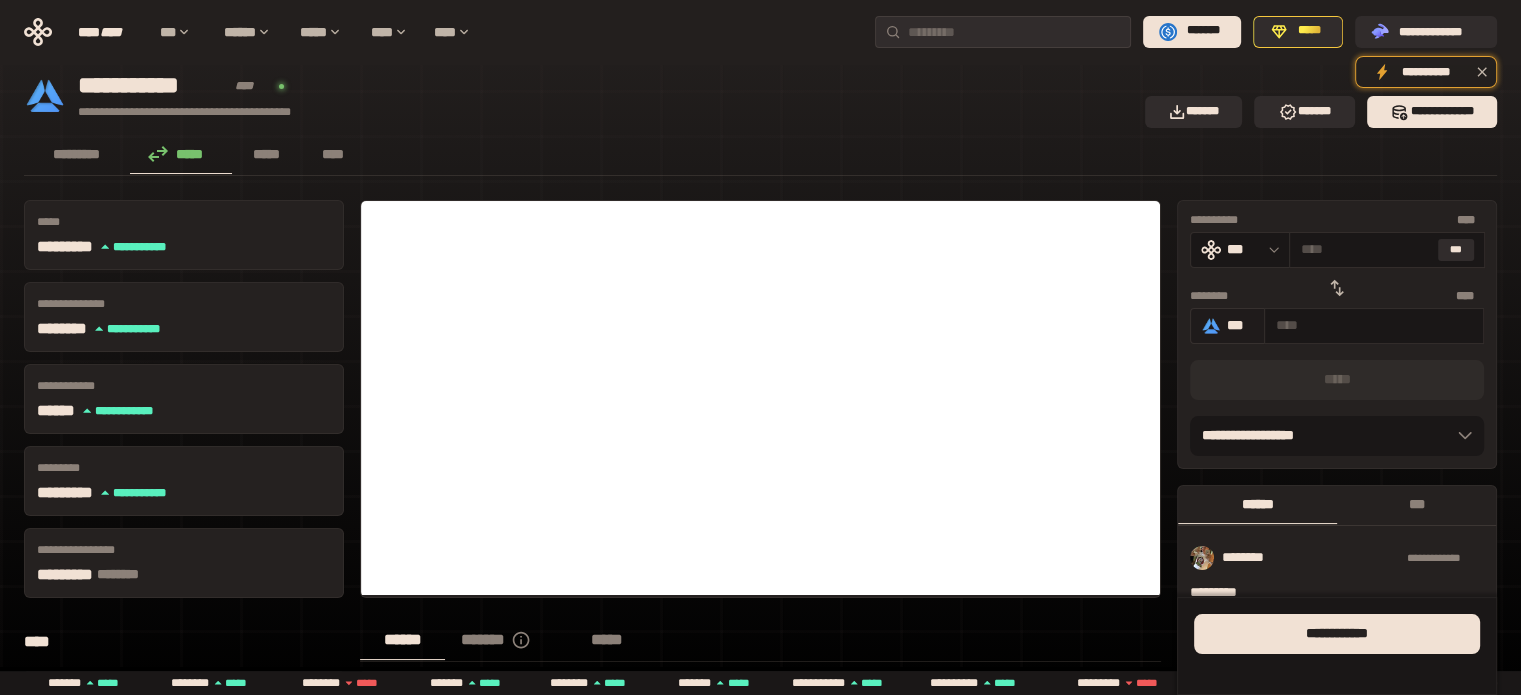 click on "***" at bounding box center (1240, 325) 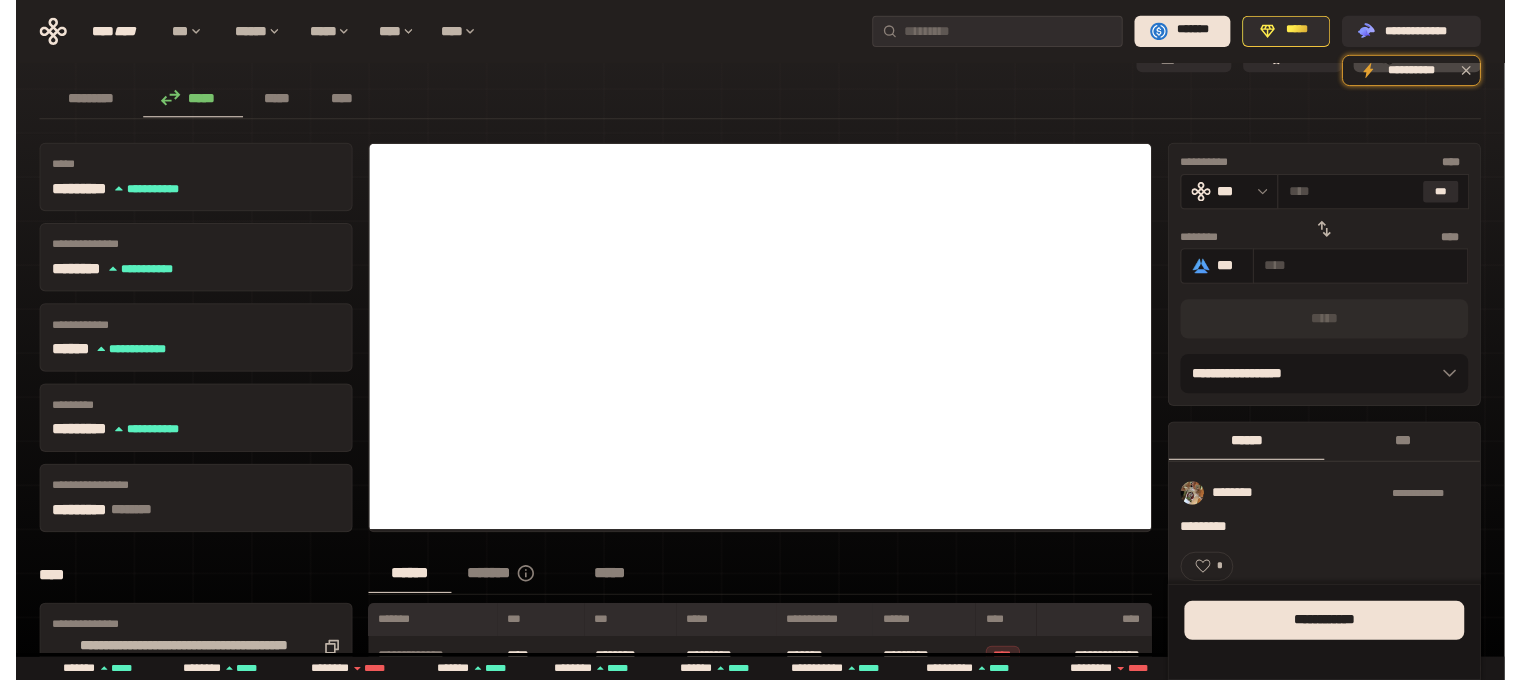 scroll, scrollTop: 0, scrollLeft: 0, axis: both 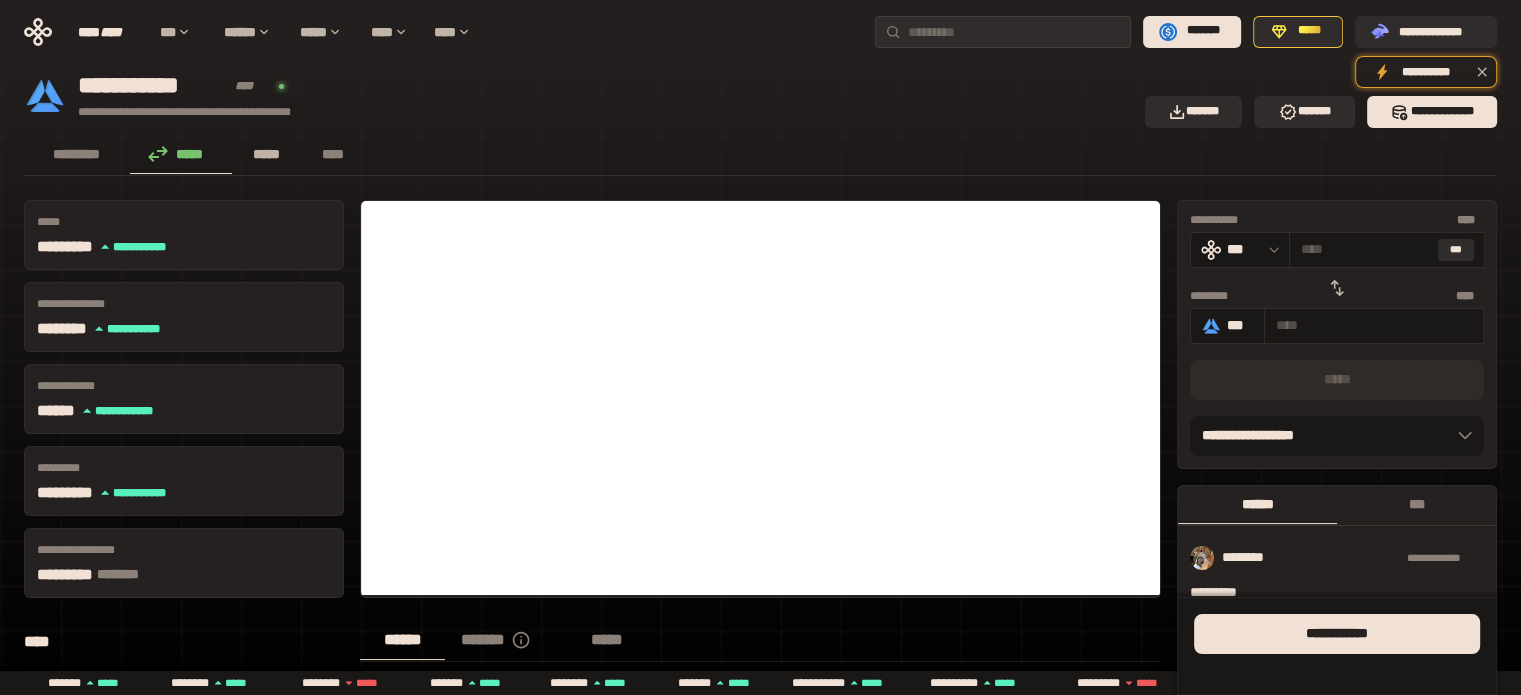 click on "*****" at bounding box center [267, 154] 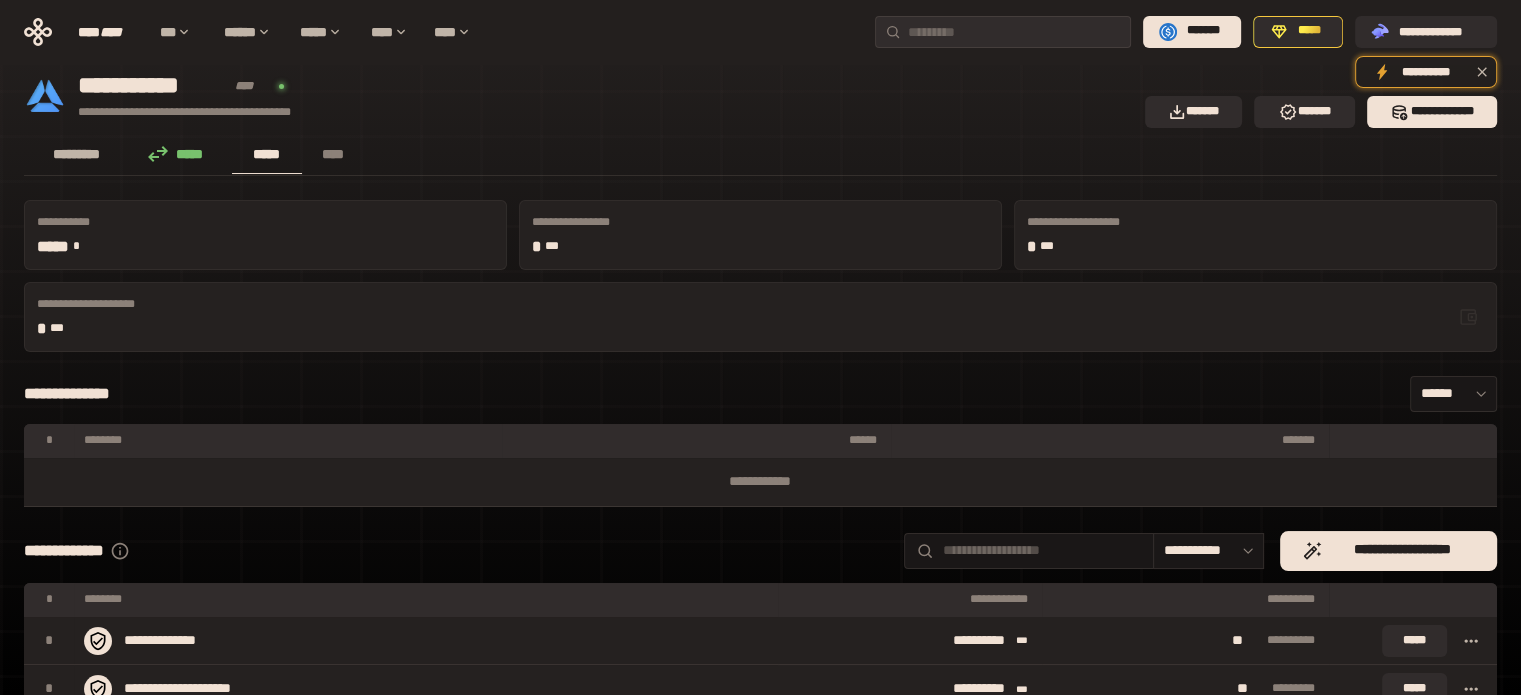 click on "*********" at bounding box center (77, 154) 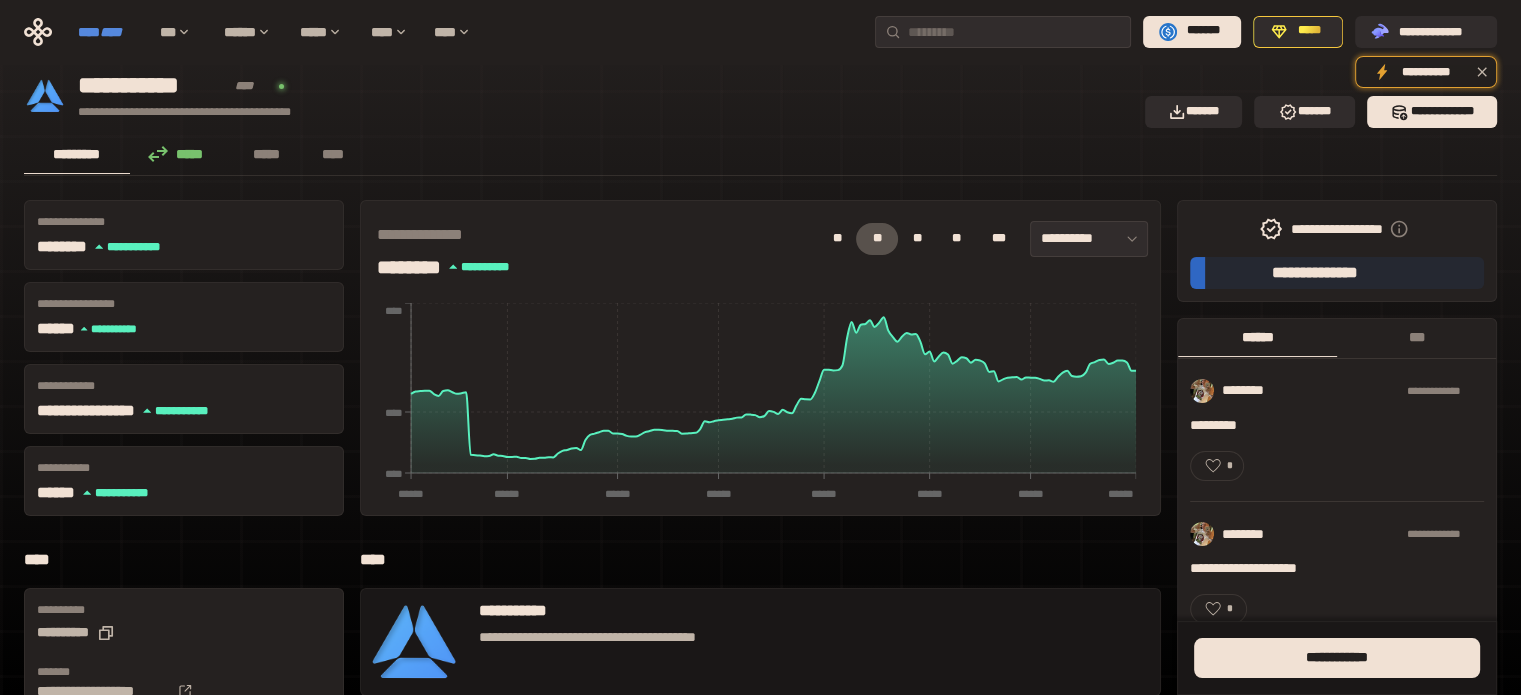 click on "****" at bounding box center (111, 32) 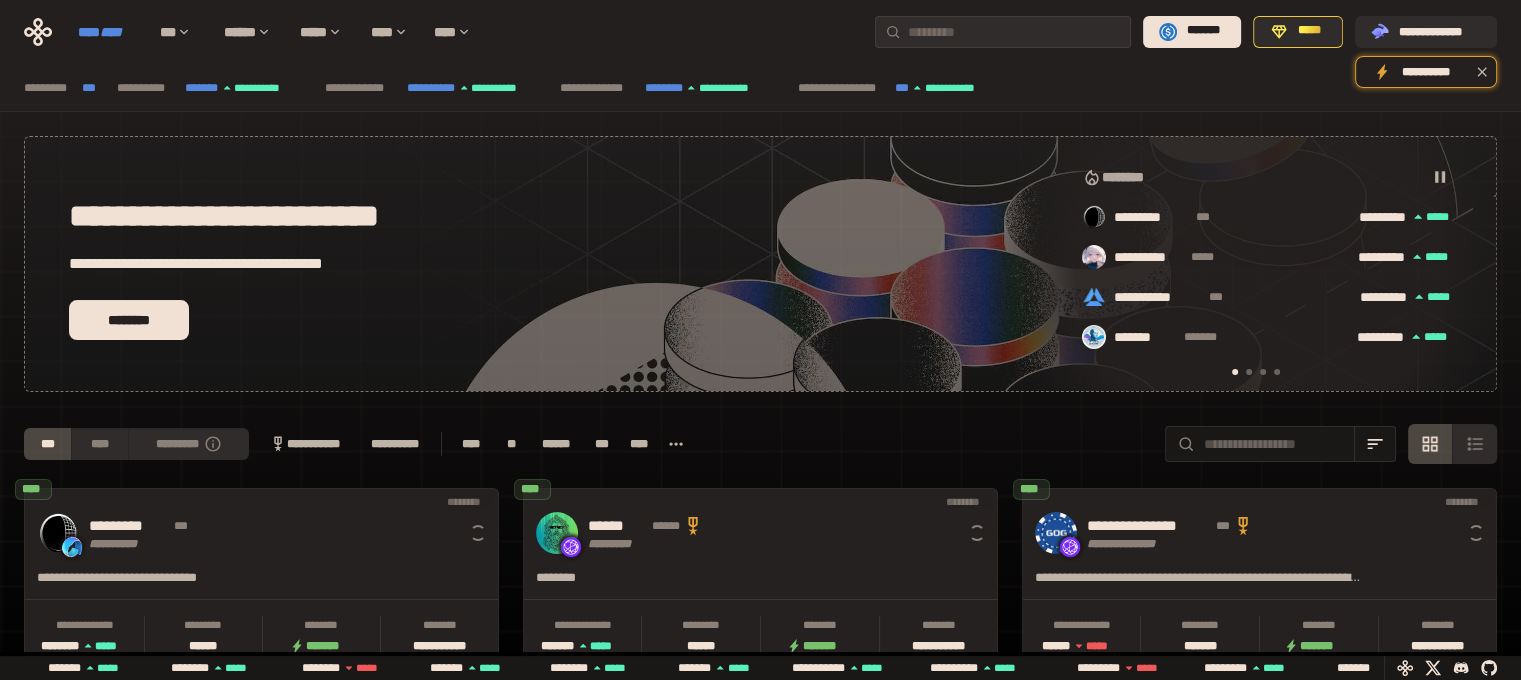 scroll, scrollTop: 0, scrollLeft: 16, axis: horizontal 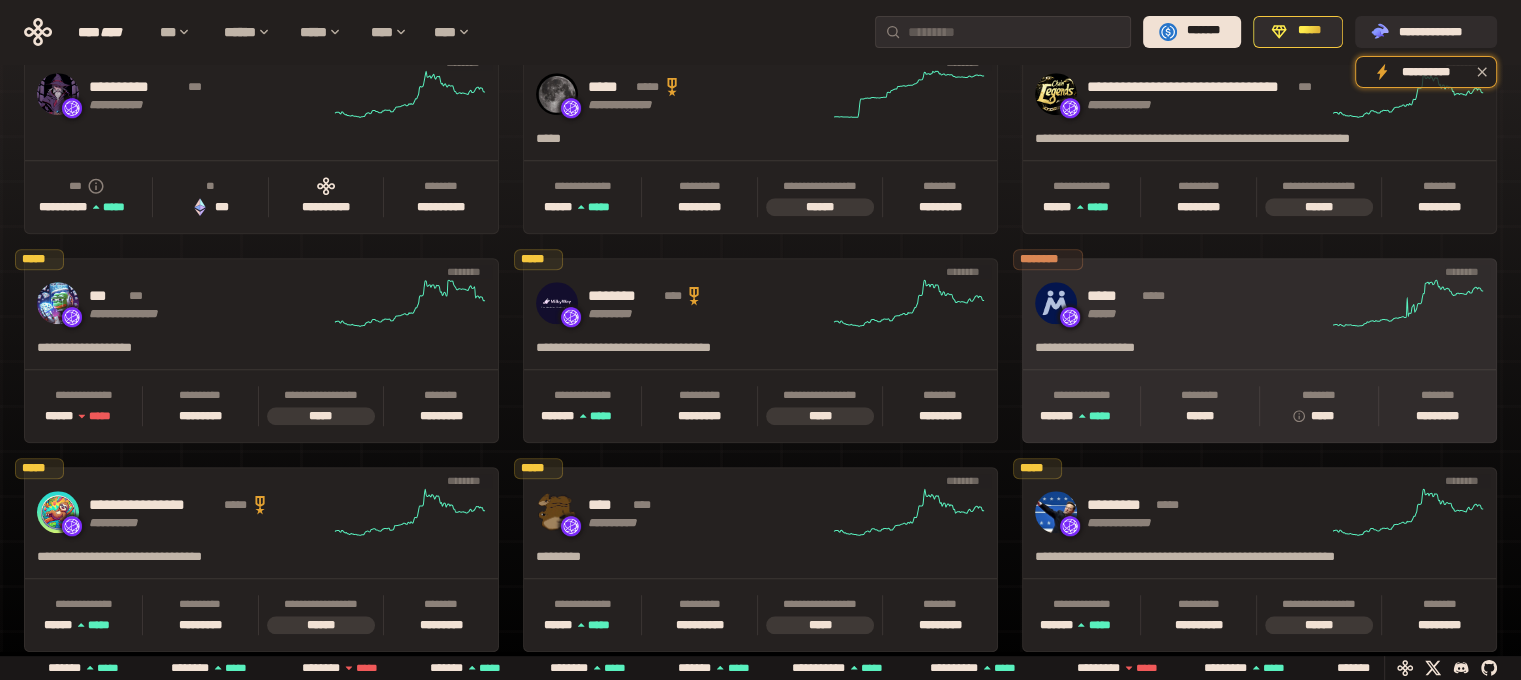 click on "*****" at bounding box center [1111, 296] 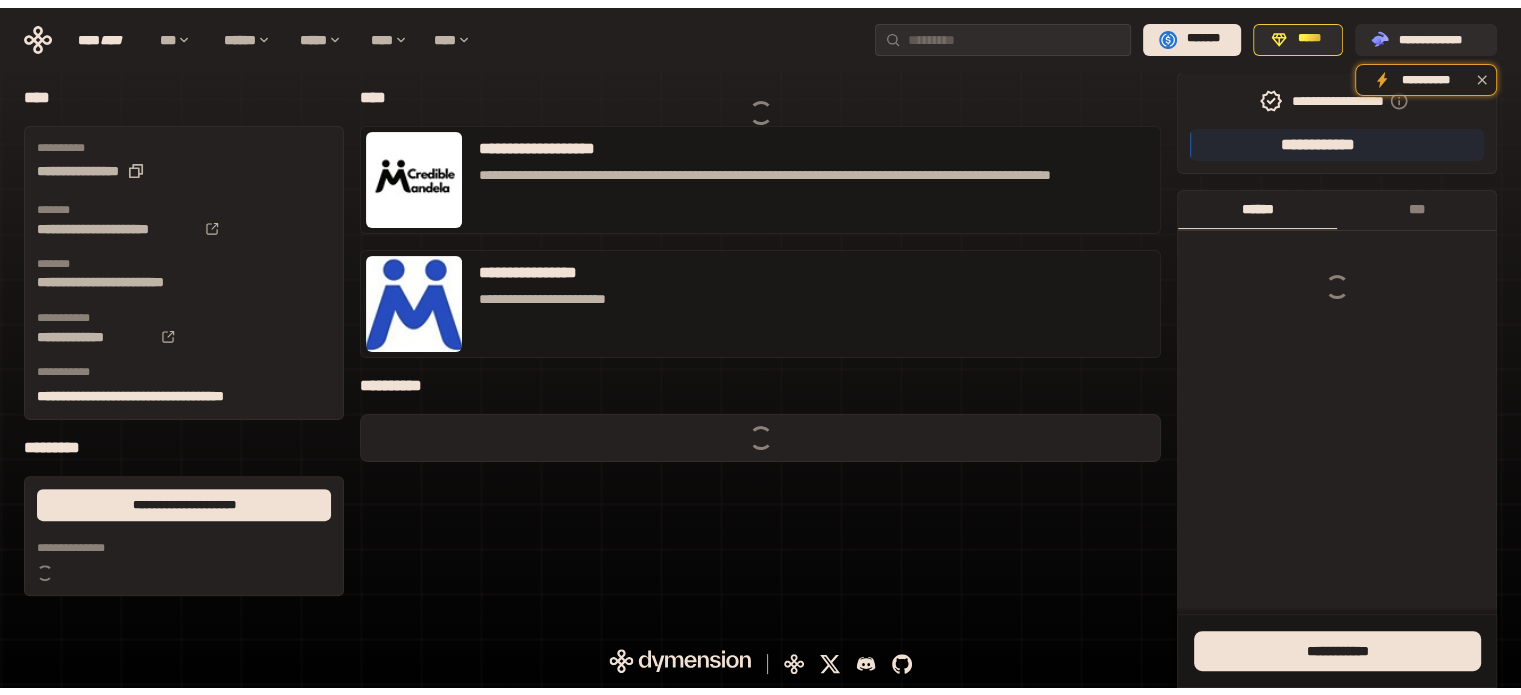 scroll, scrollTop: 0, scrollLeft: 0, axis: both 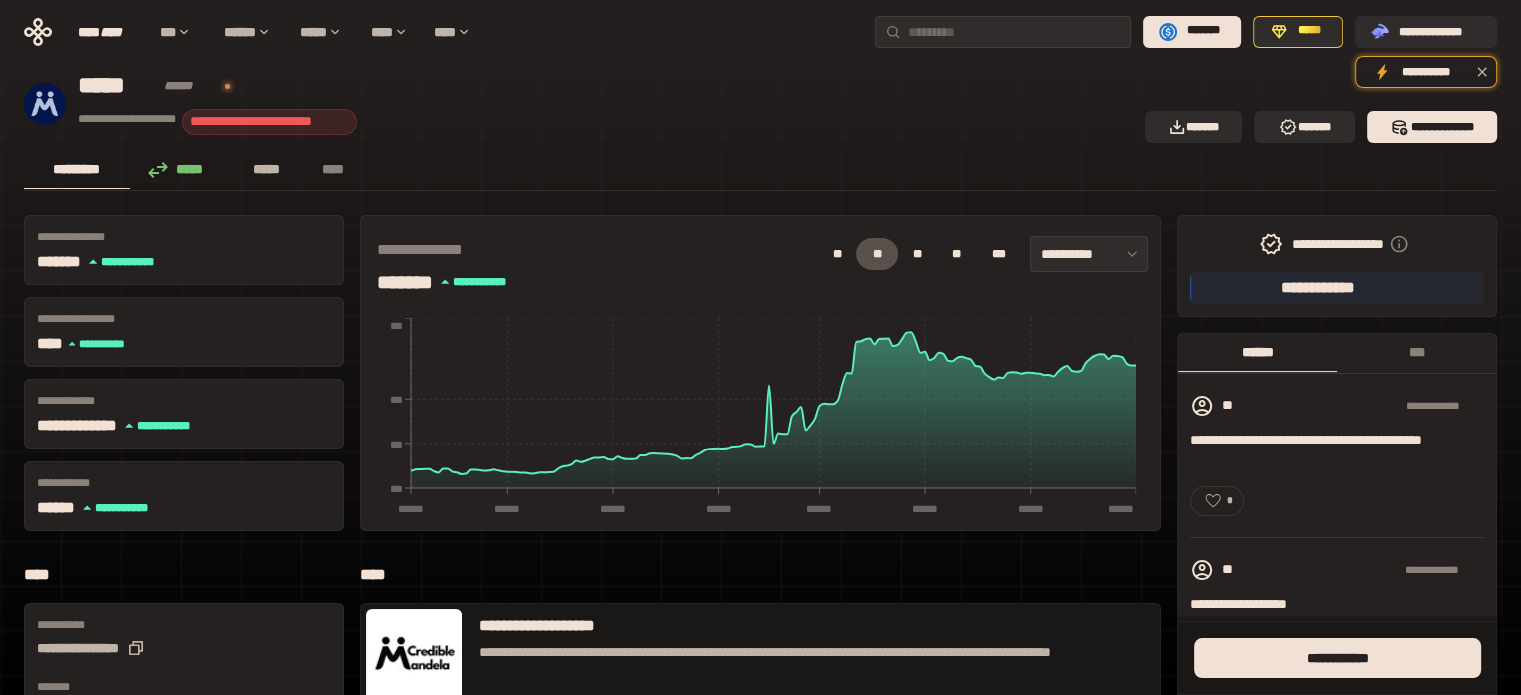 click on "*****" at bounding box center (267, 169) 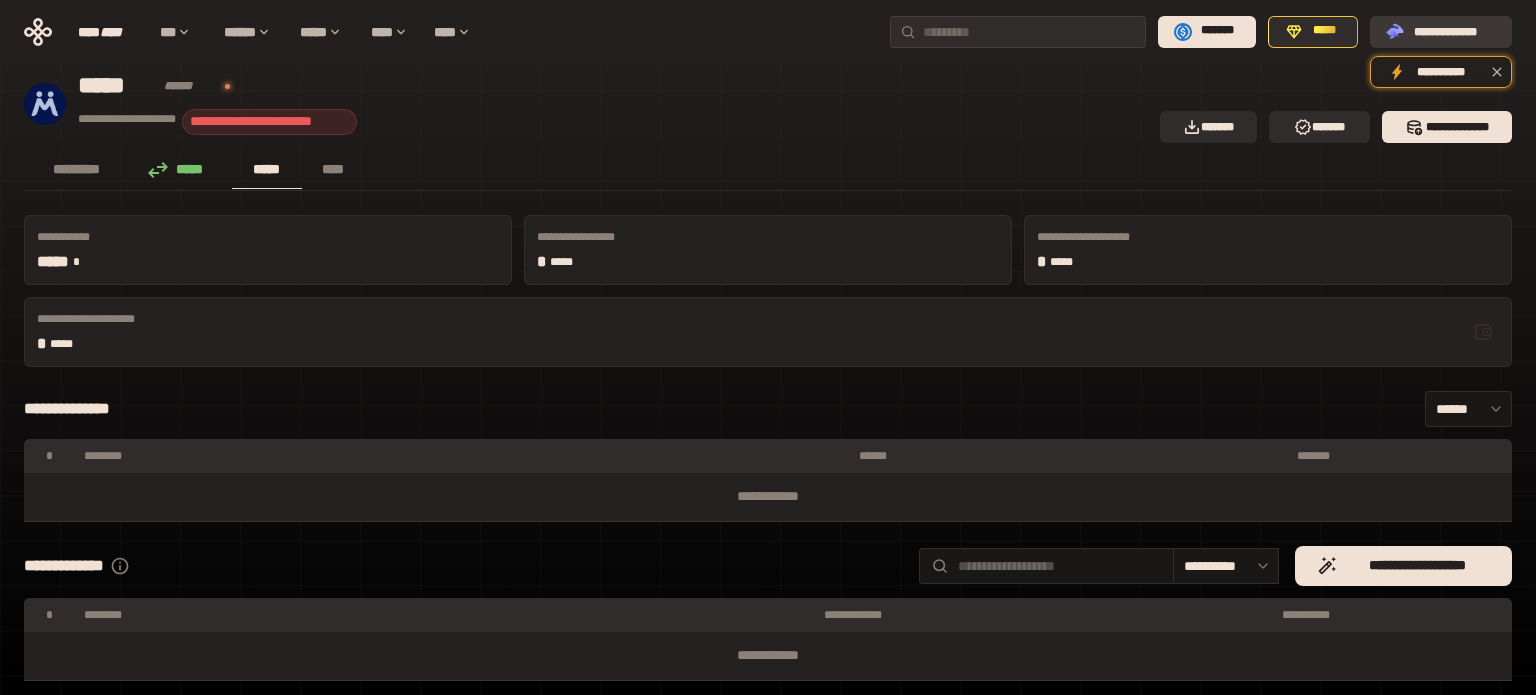click on "**********" at bounding box center (1455, 31) 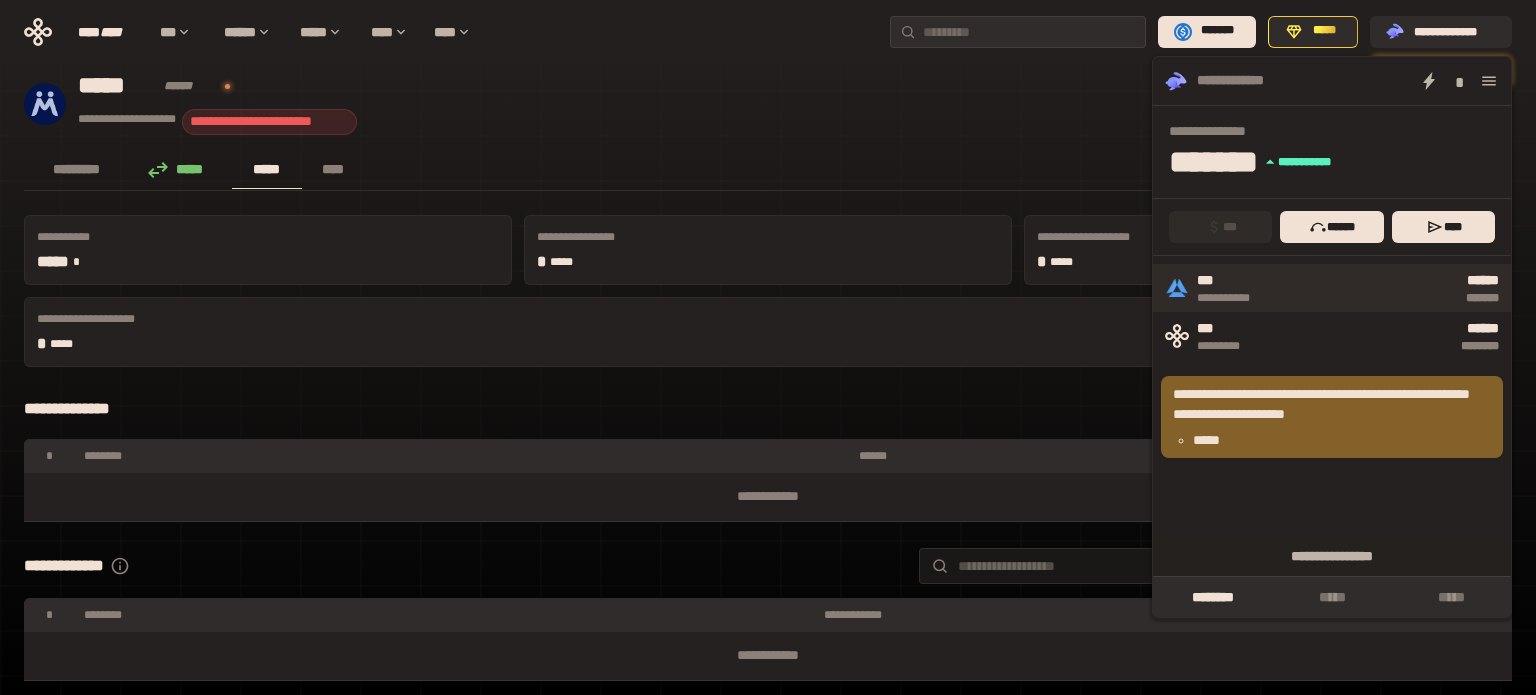 click on "**********" at bounding box center (1234, 288) 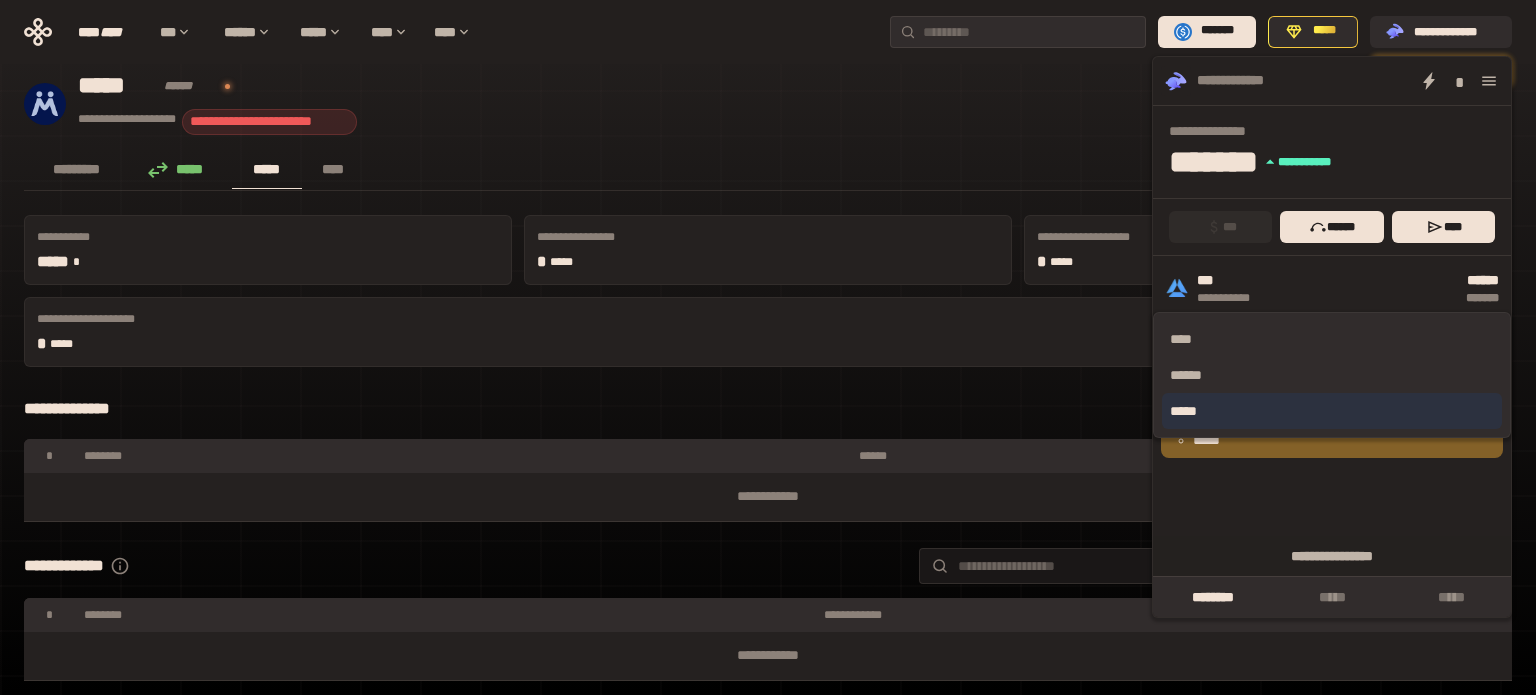 click on "*****" at bounding box center (1332, 411) 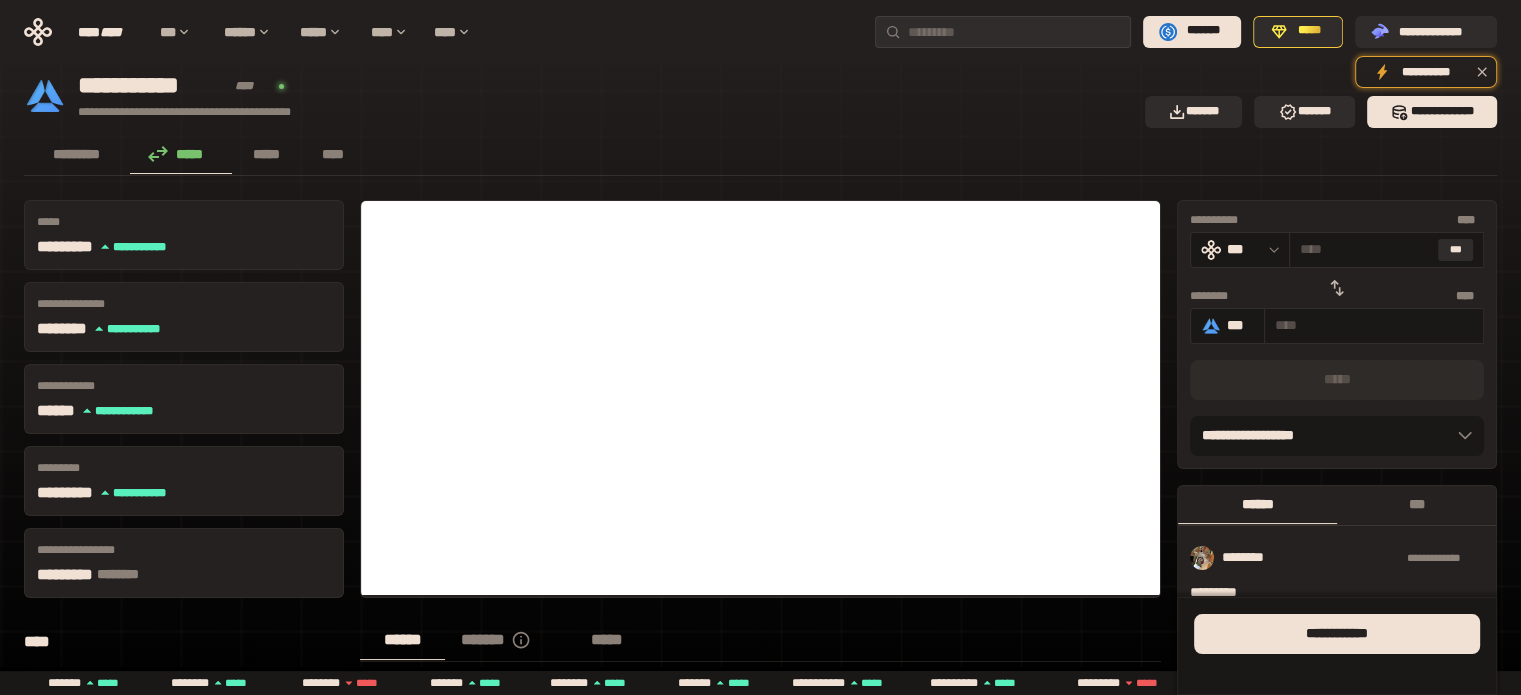 click 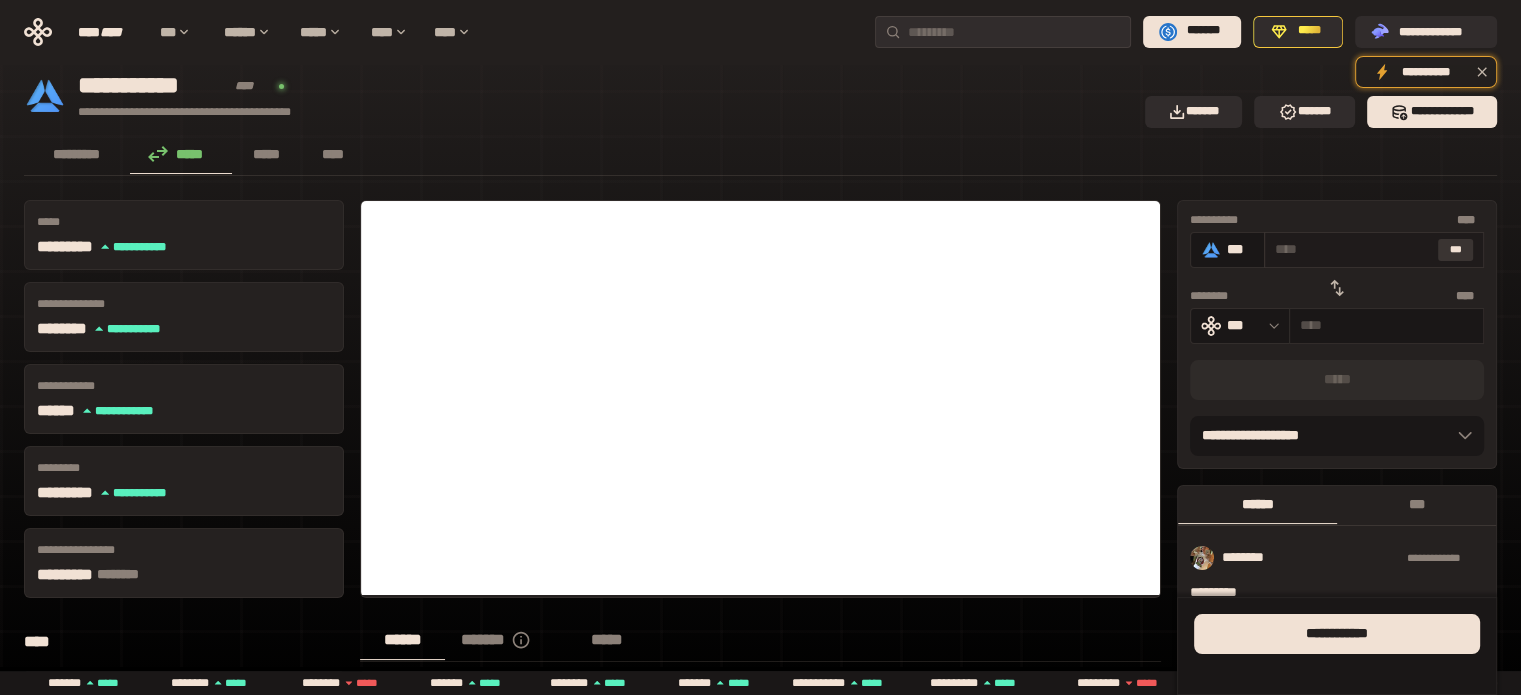 click on "***" at bounding box center (1456, 250) 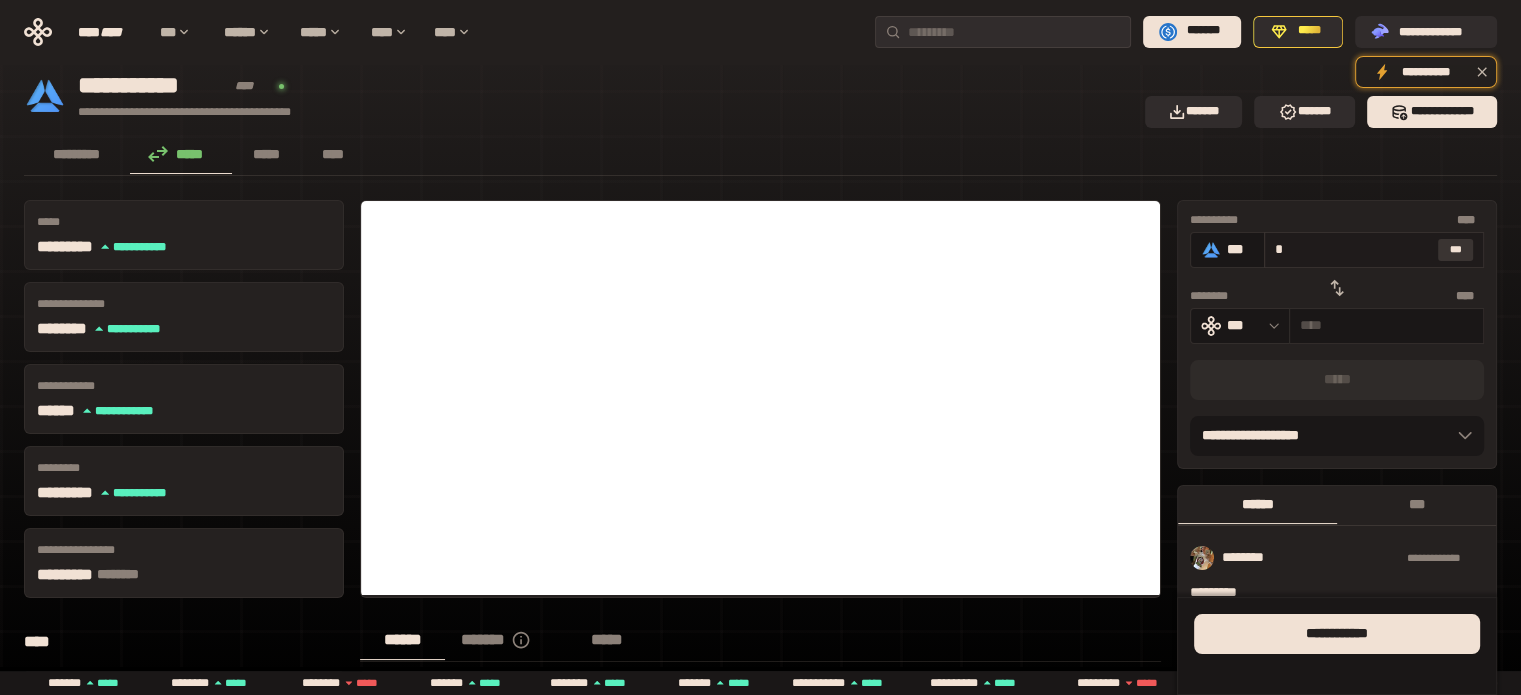 type 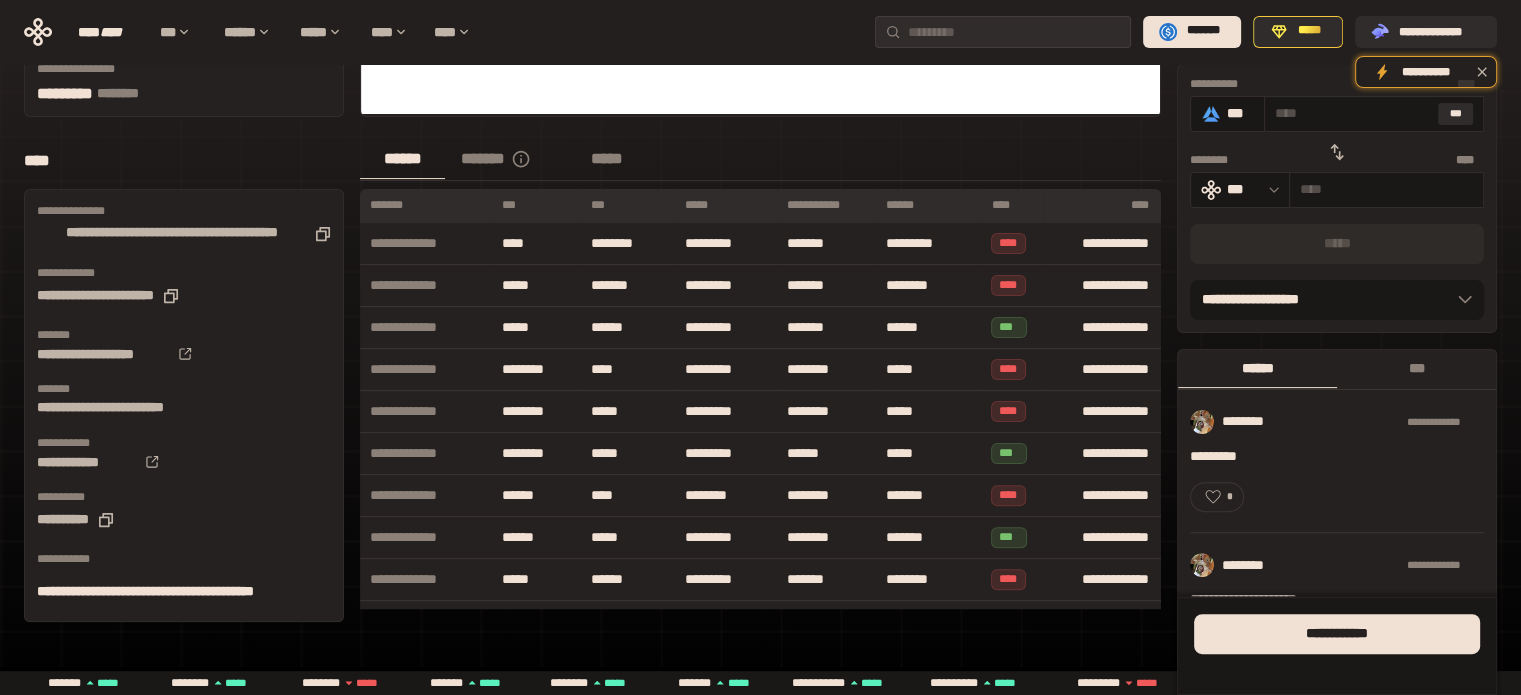 scroll, scrollTop: 0, scrollLeft: 0, axis: both 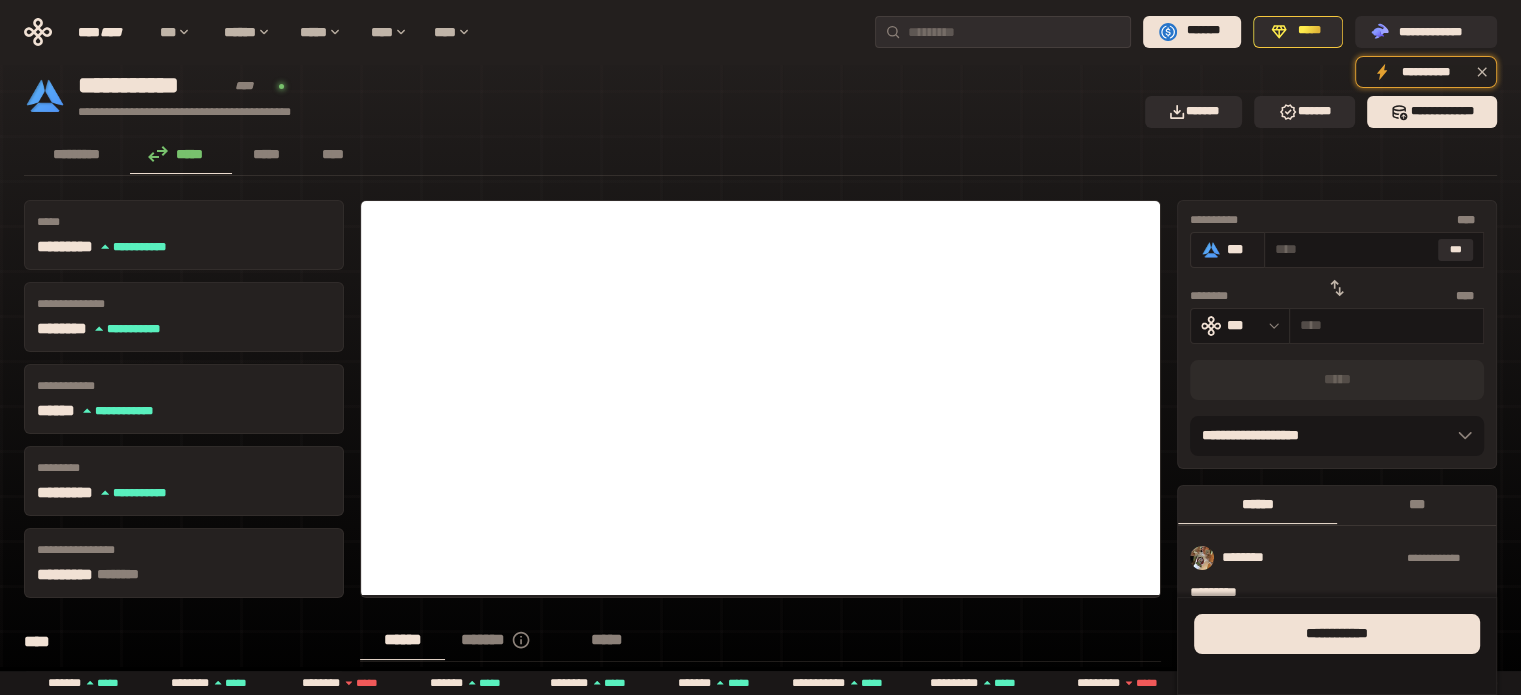 click on "***" at bounding box center [1240, 249] 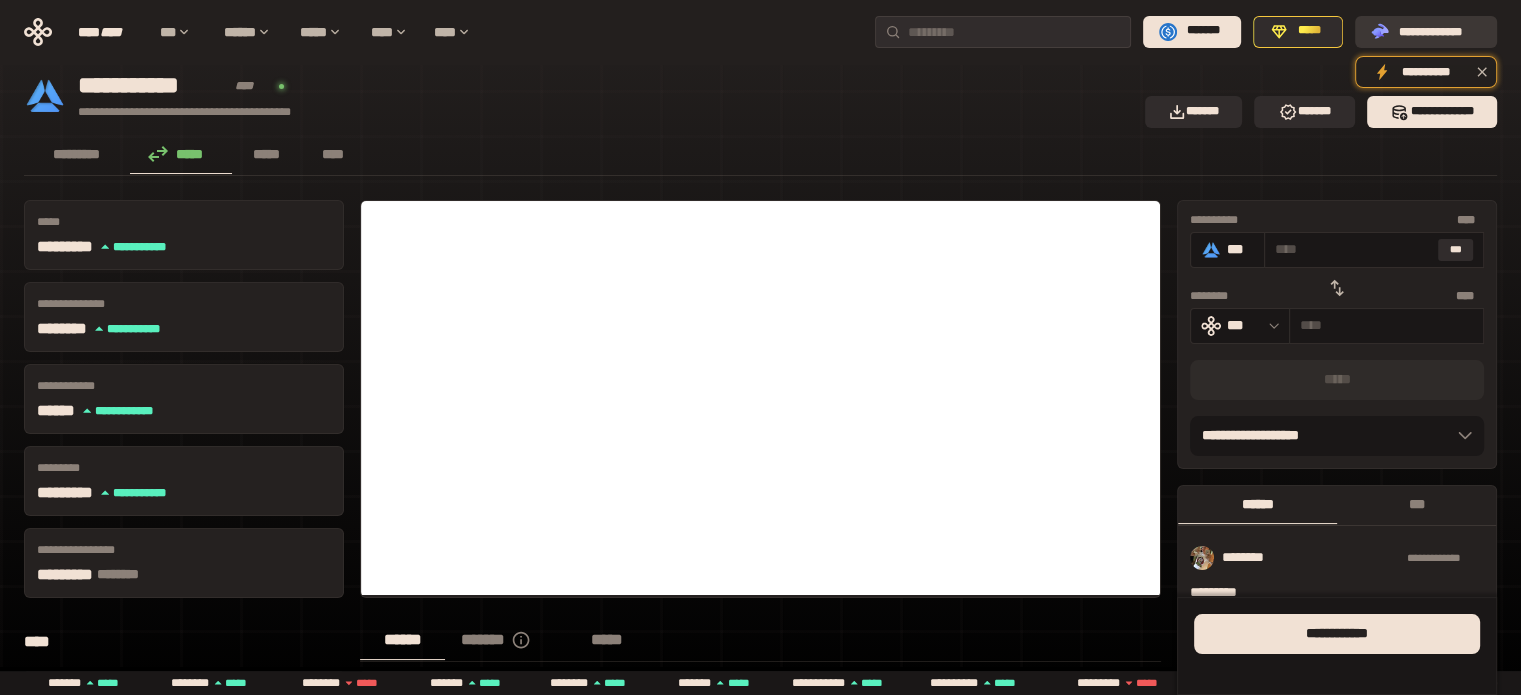 click on "**********" at bounding box center (1440, 31) 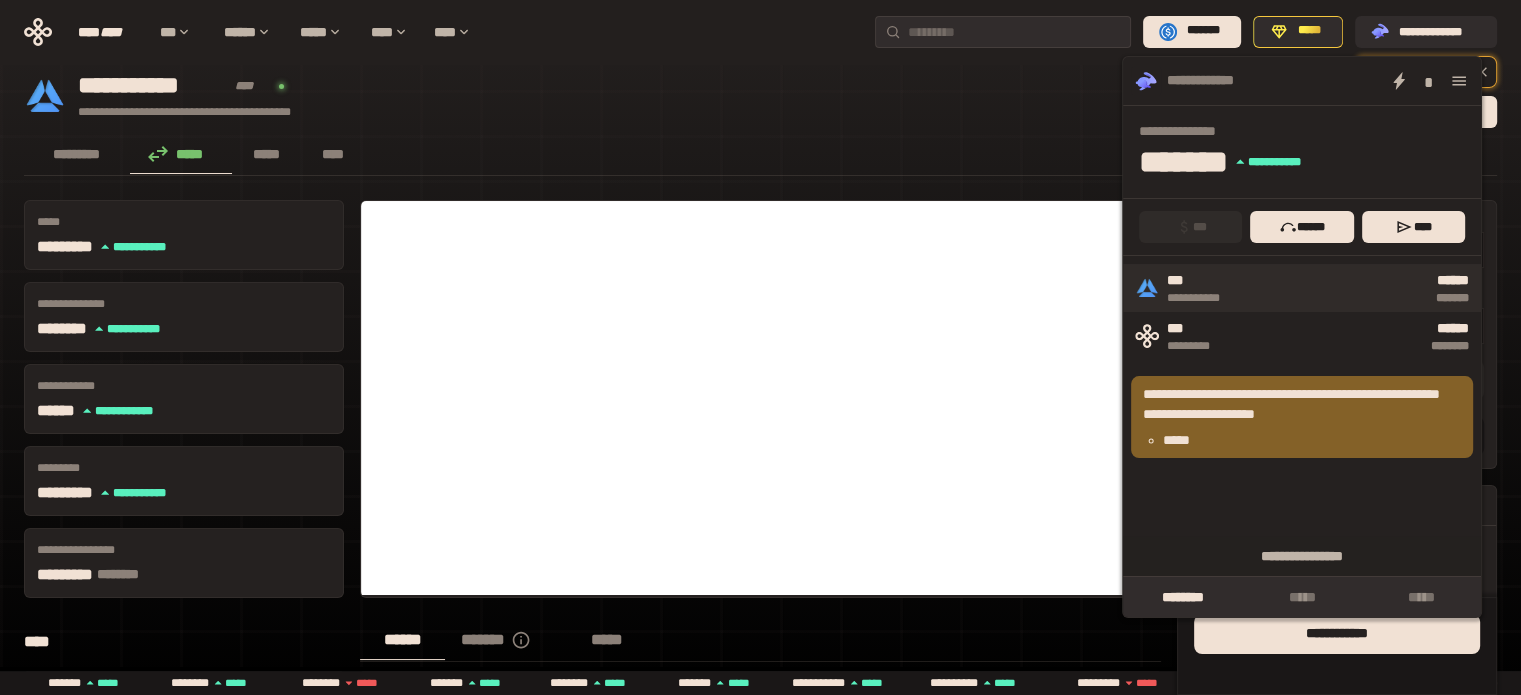 click on "***" at bounding box center (1204, 281) 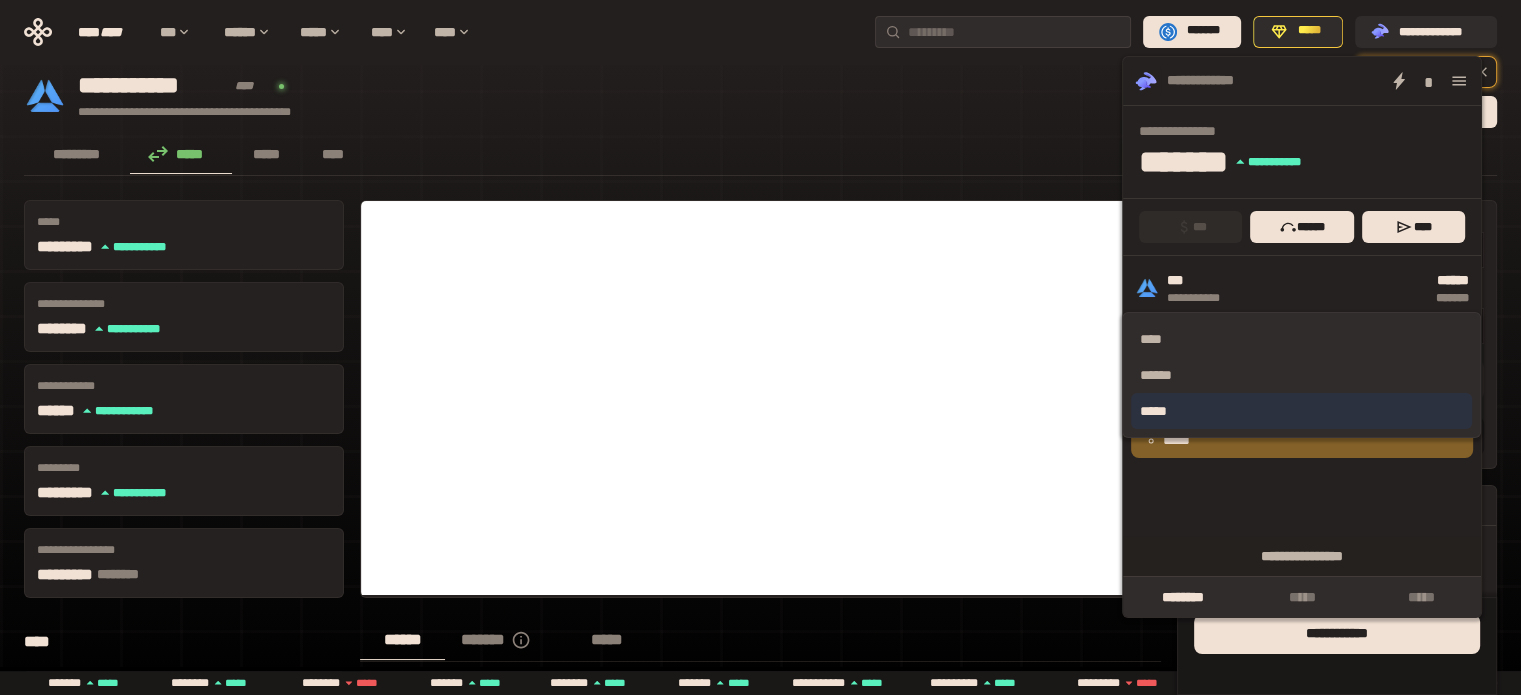 click on "*****" at bounding box center (1301, 411) 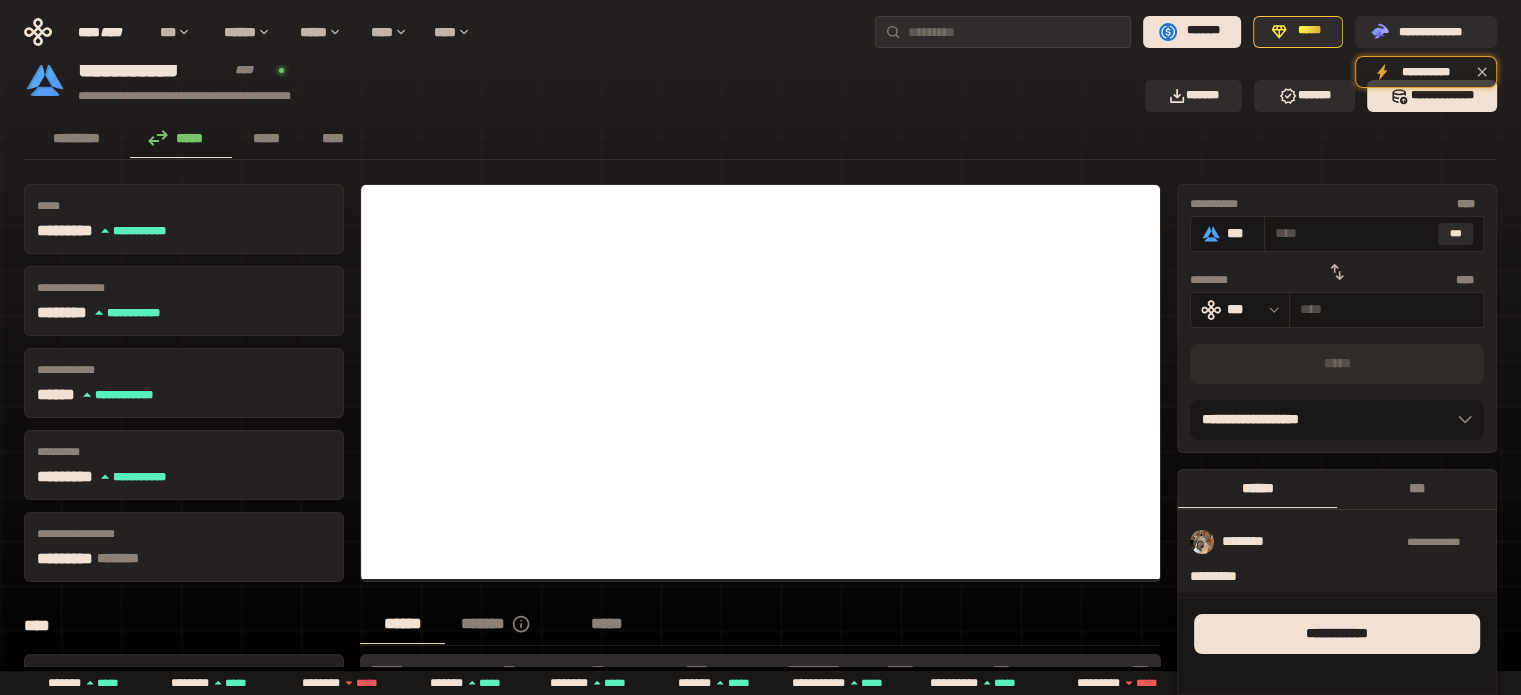 scroll, scrollTop: 0, scrollLeft: 0, axis: both 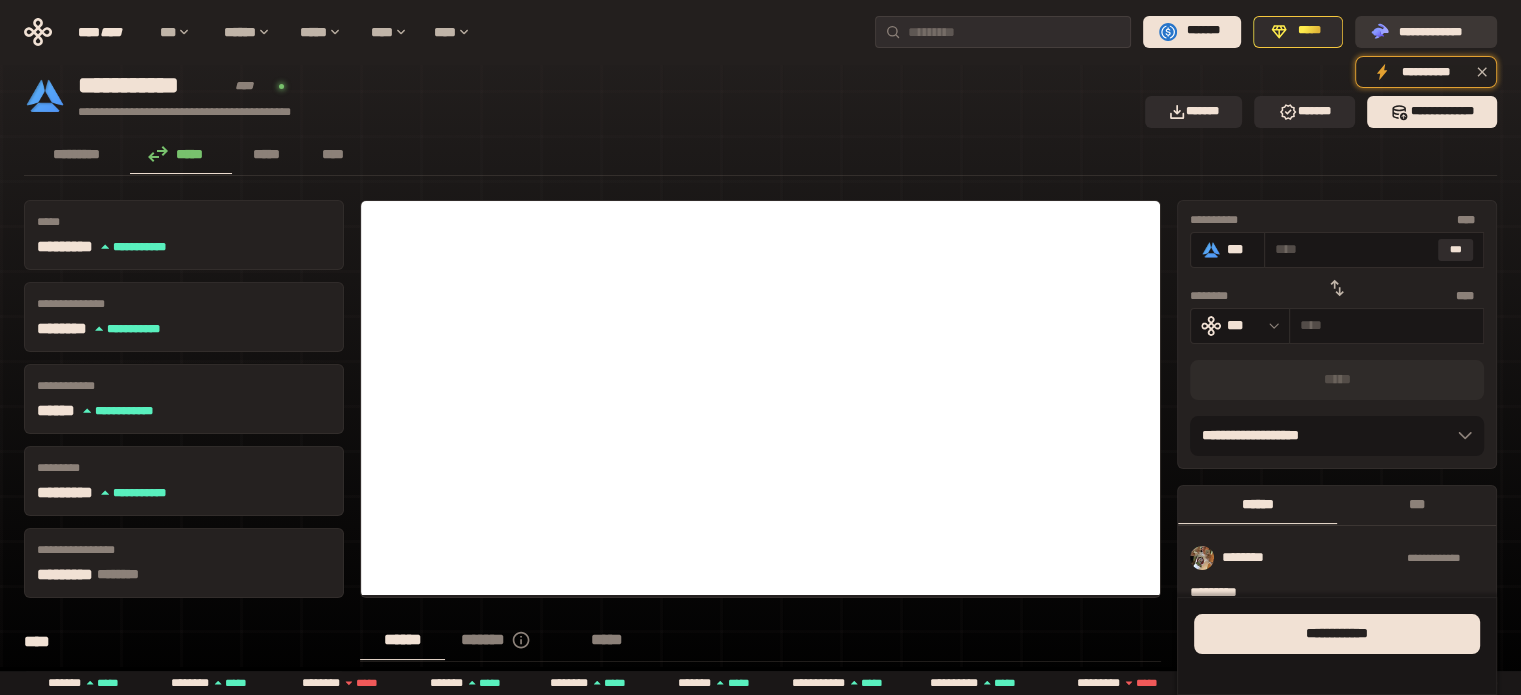 click on "**********" at bounding box center (1440, 31) 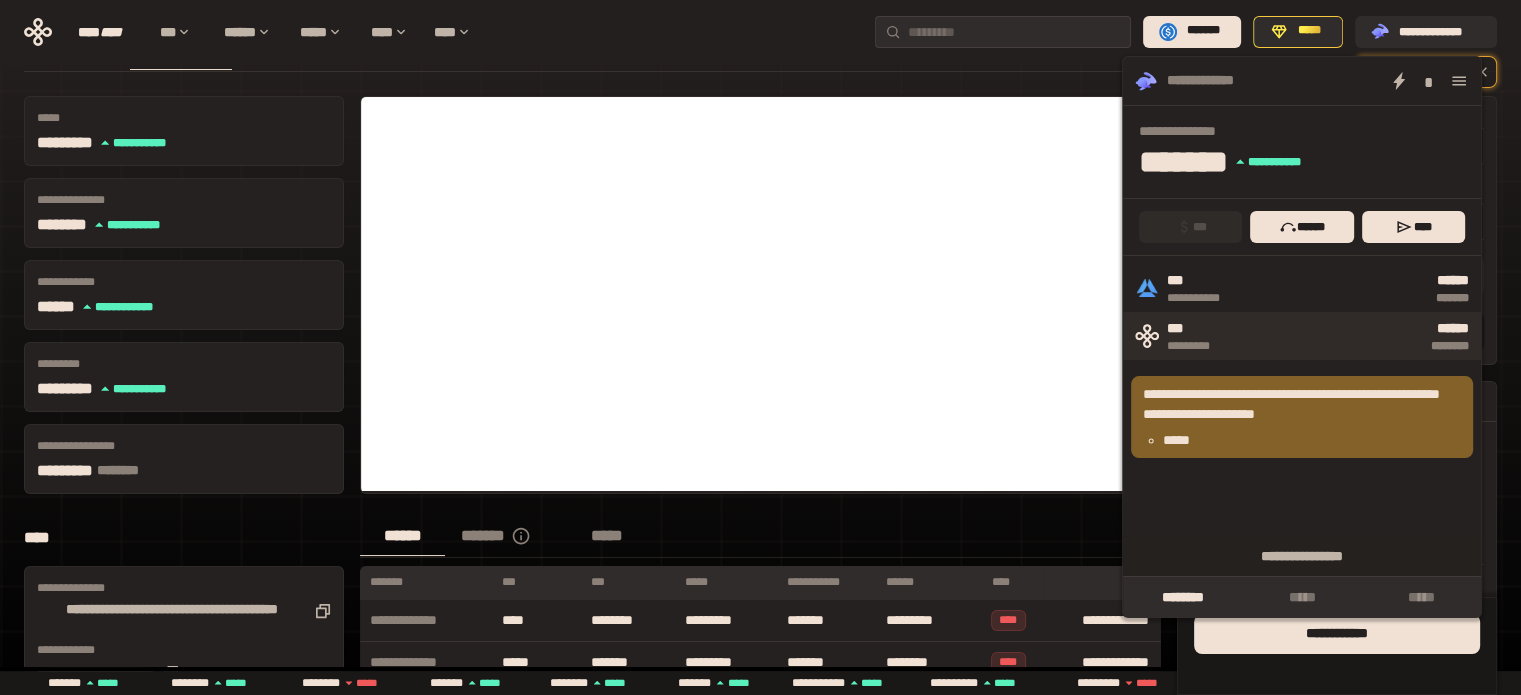 scroll, scrollTop: 108, scrollLeft: 0, axis: vertical 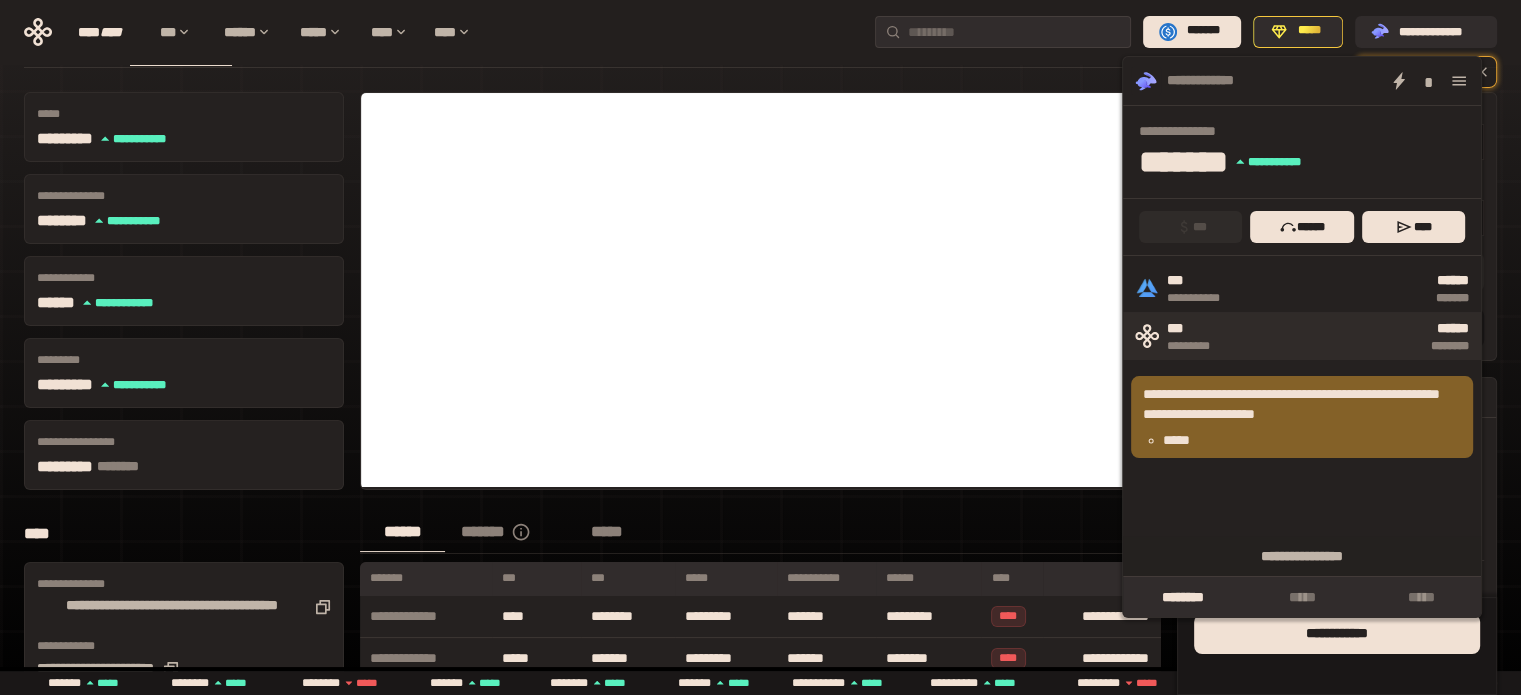 click on "[FIRST] [LAST] [PHONE]" at bounding box center (1302, 336) 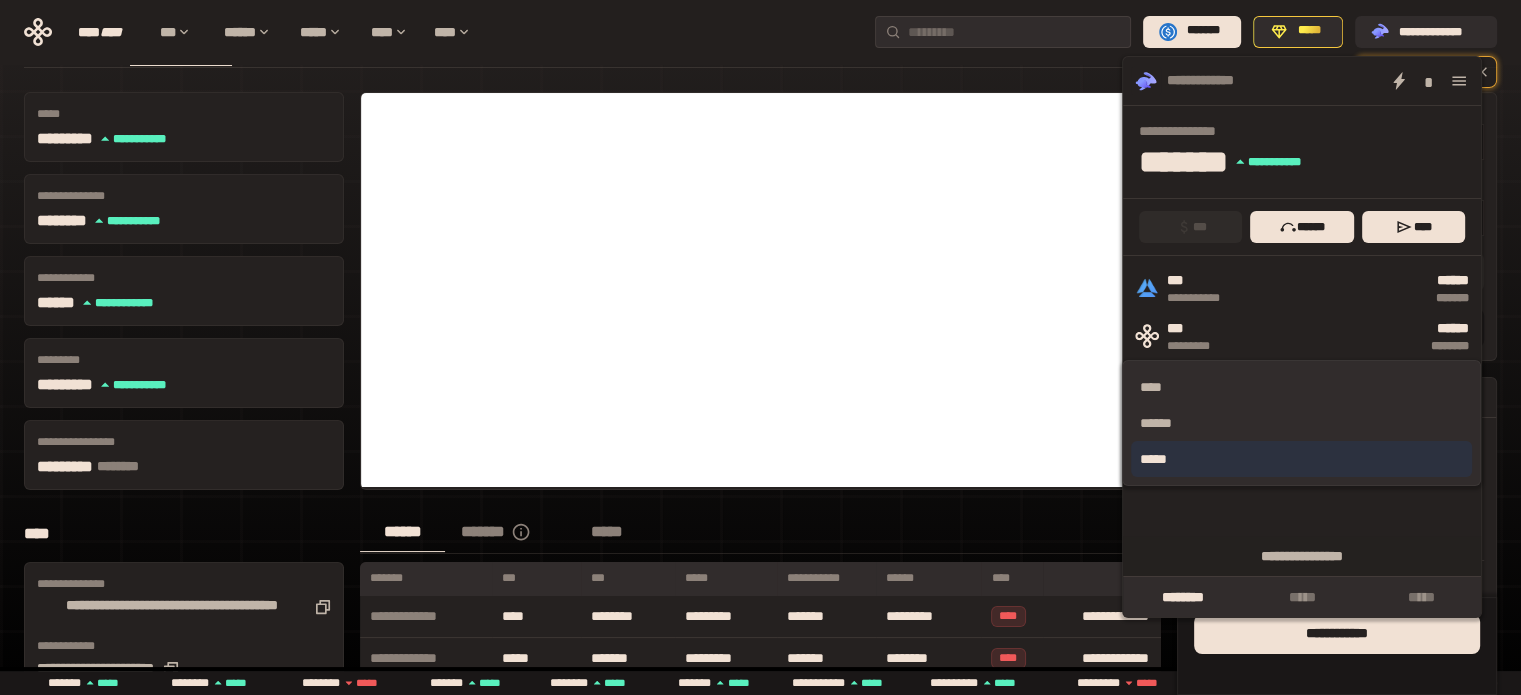 click on "*****" at bounding box center (1301, 459) 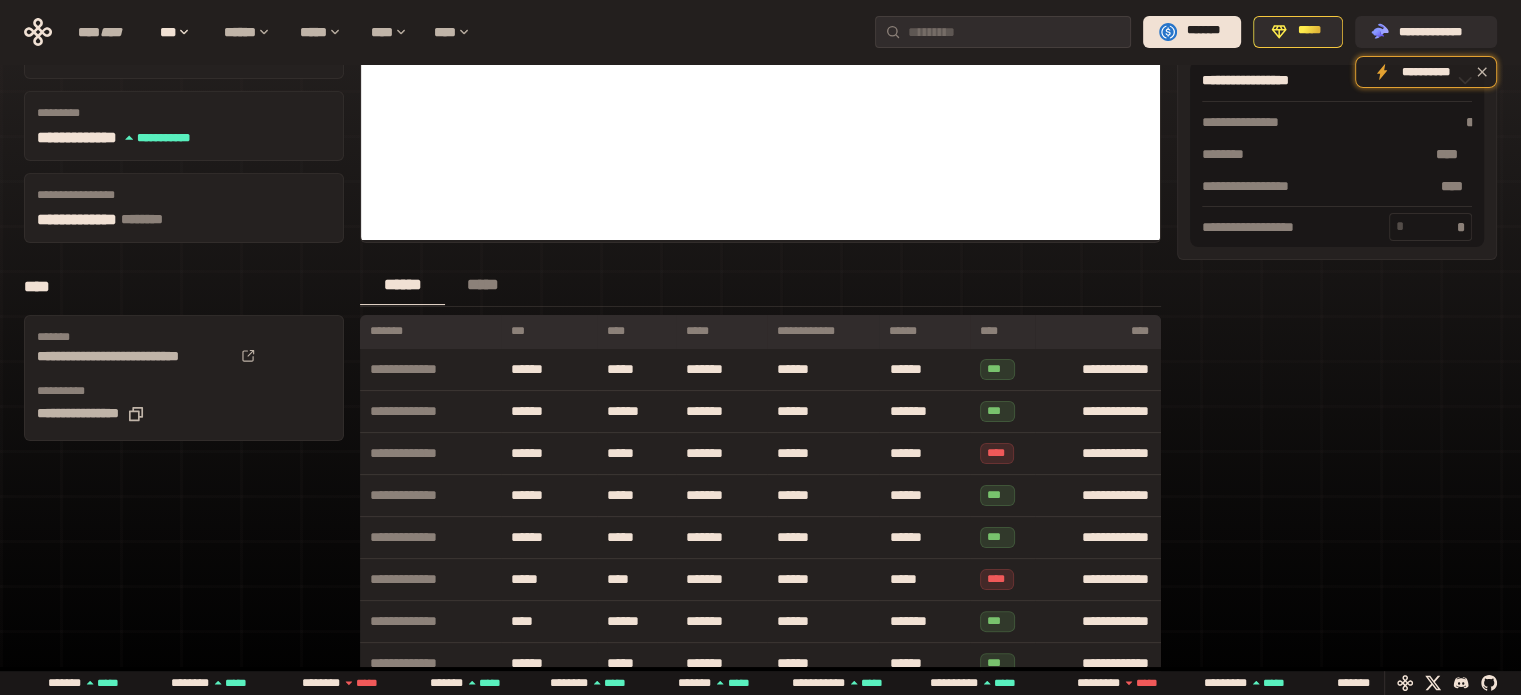 scroll, scrollTop: 0, scrollLeft: 0, axis: both 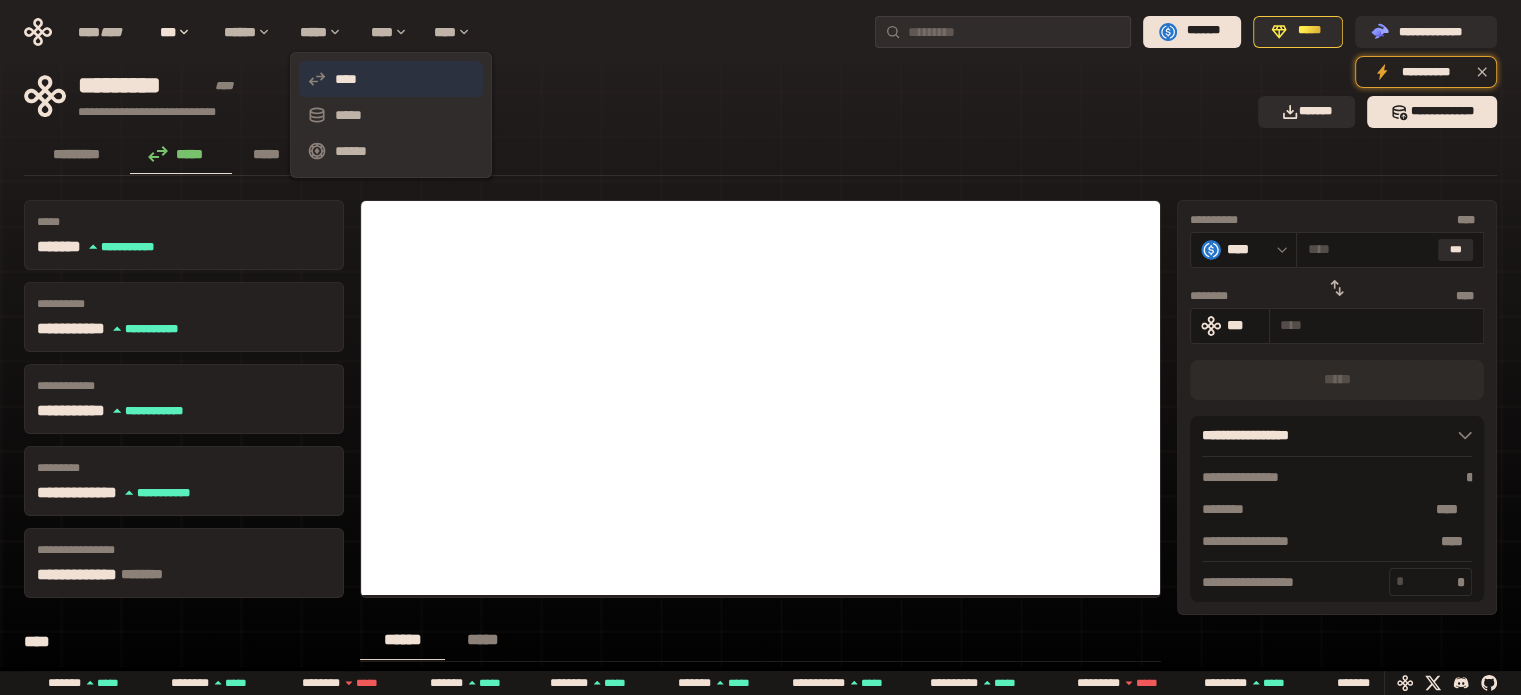 click on "****" at bounding box center (391, 79) 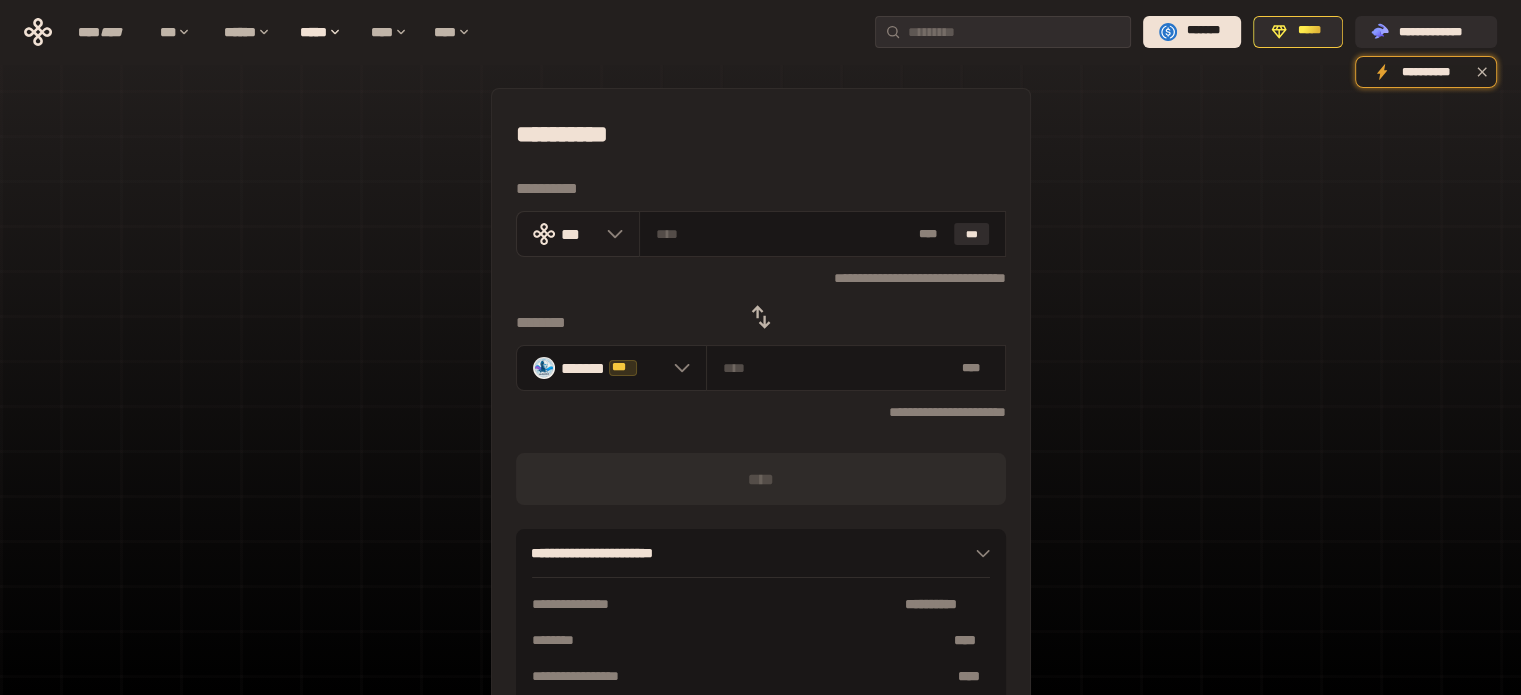 click 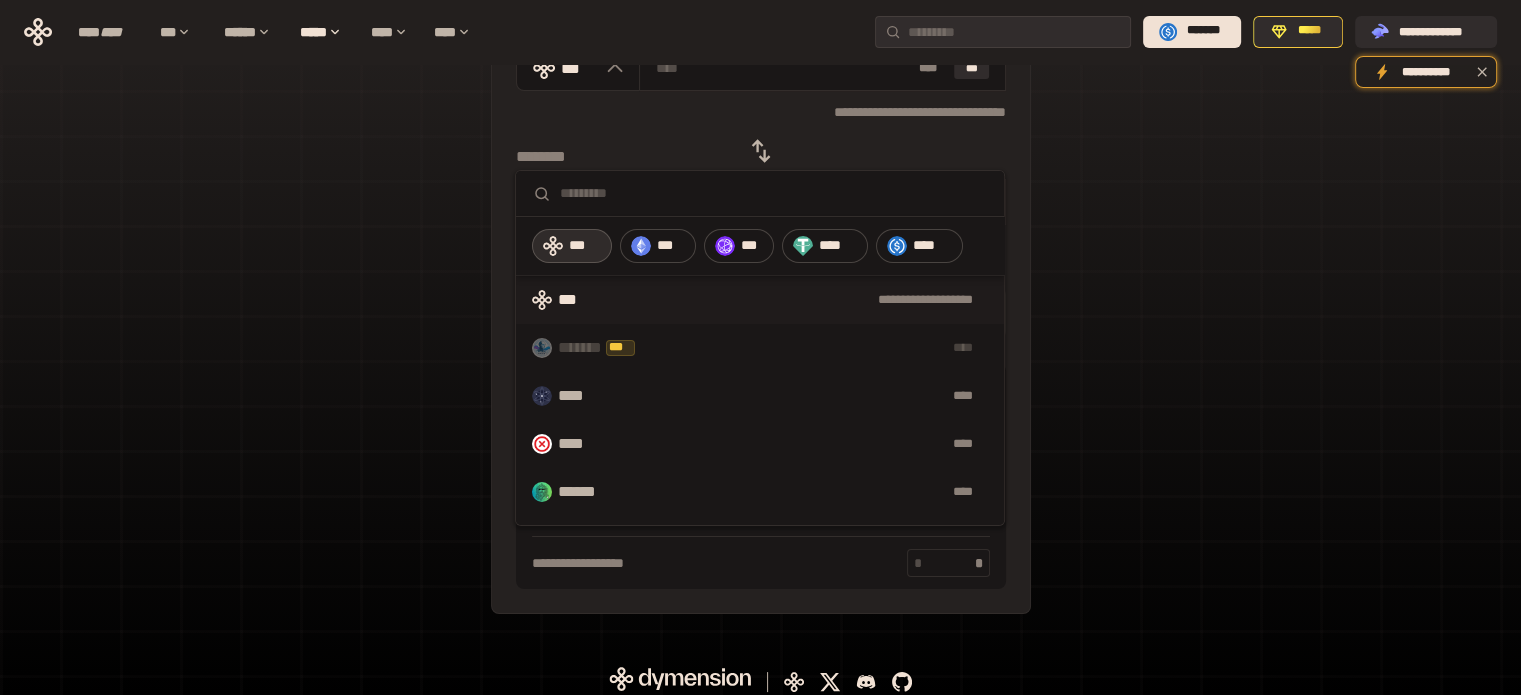 scroll, scrollTop: 176, scrollLeft: 0, axis: vertical 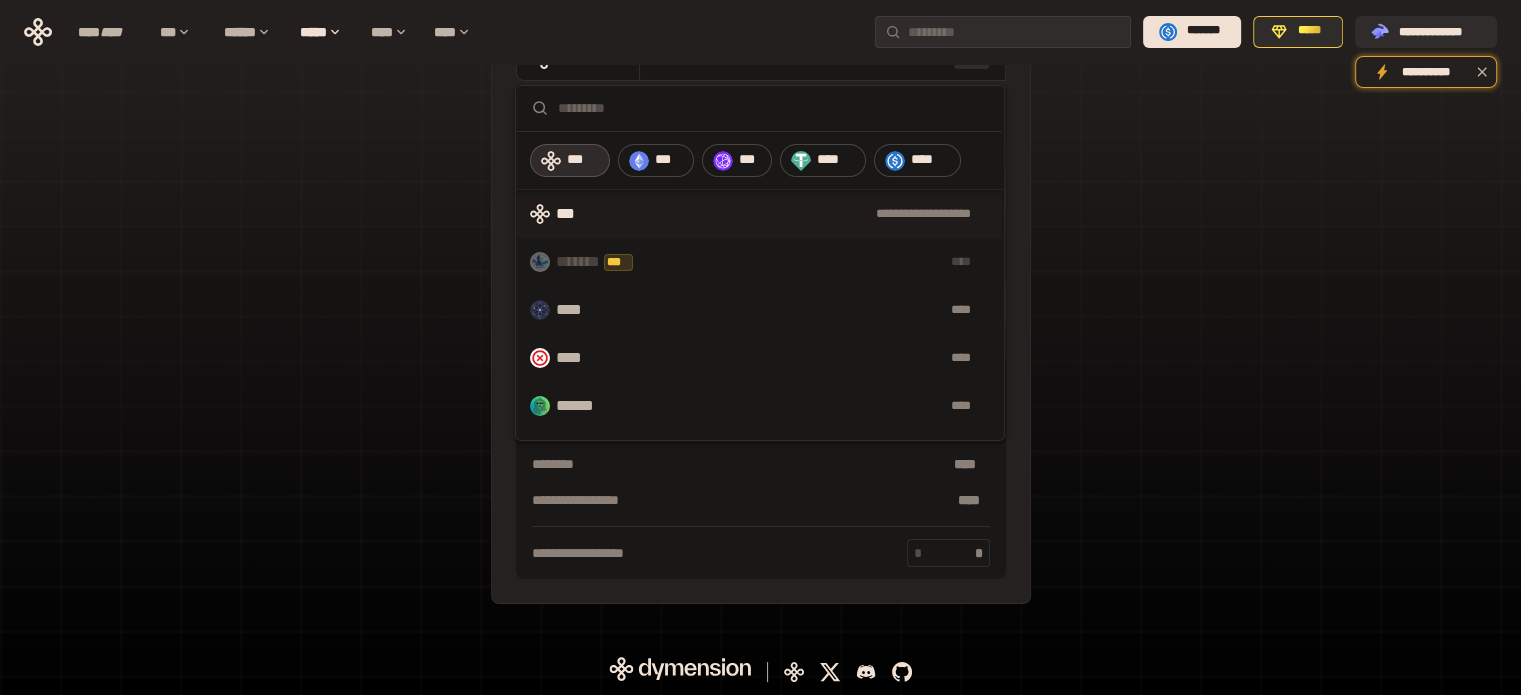 click at bounding box center [772, 108] 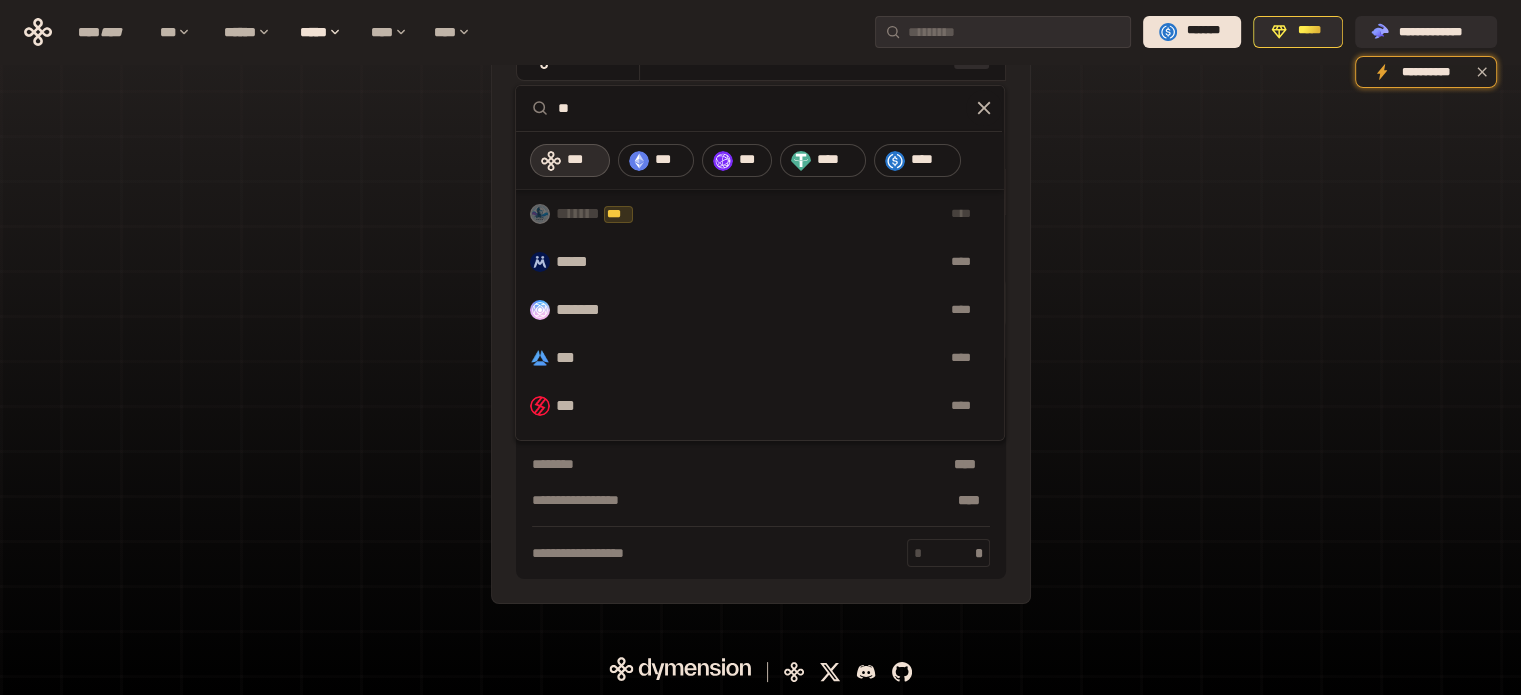 scroll, scrollTop: 0, scrollLeft: 1, axis: horizontal 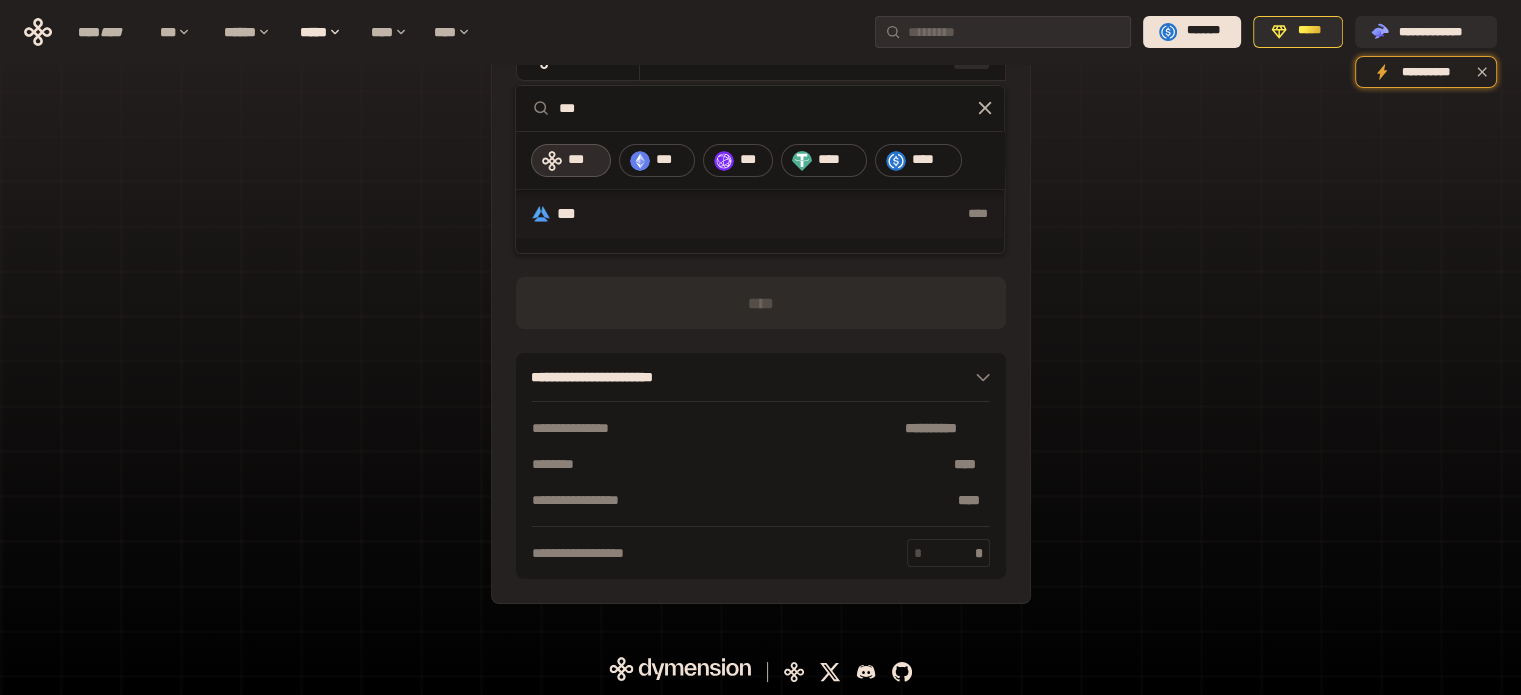 type on "***" 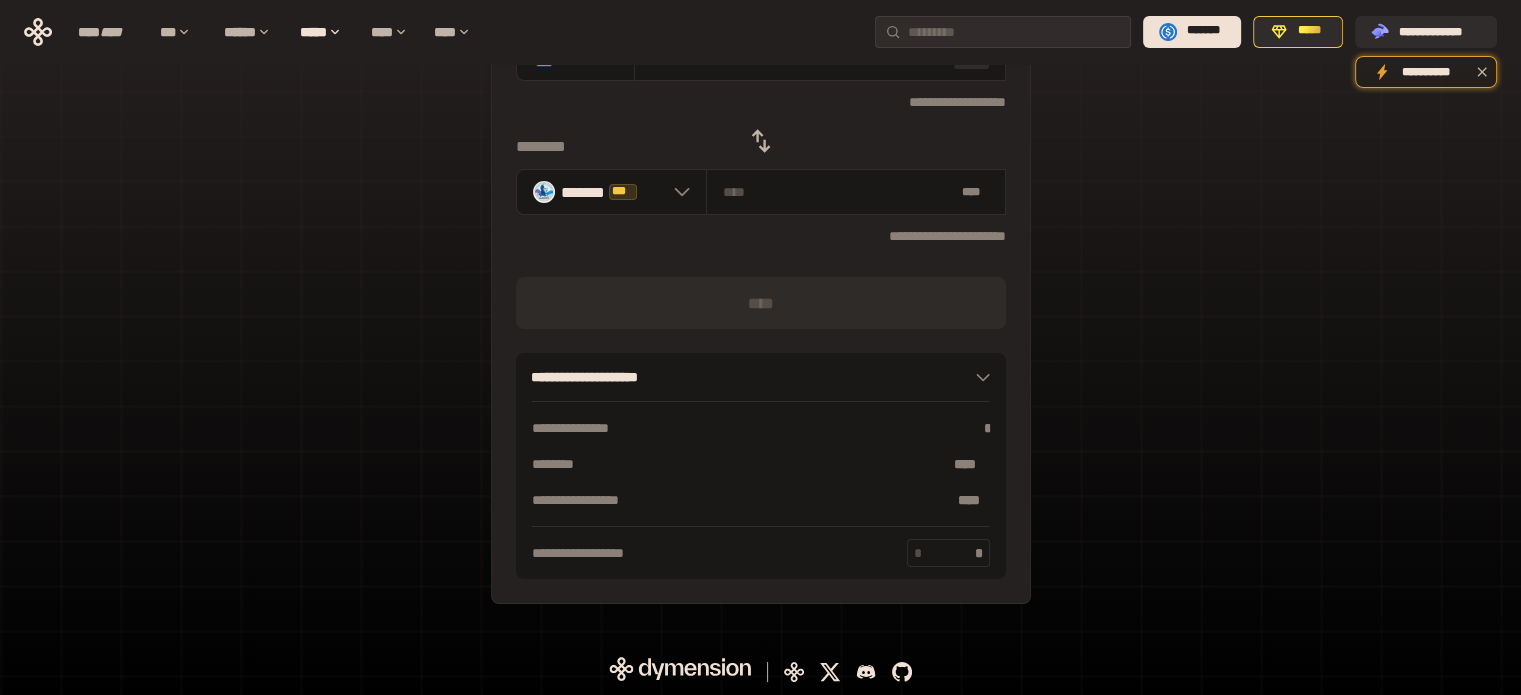 scroll, scrollTop: 0, scrollLeft: 0, axis: both 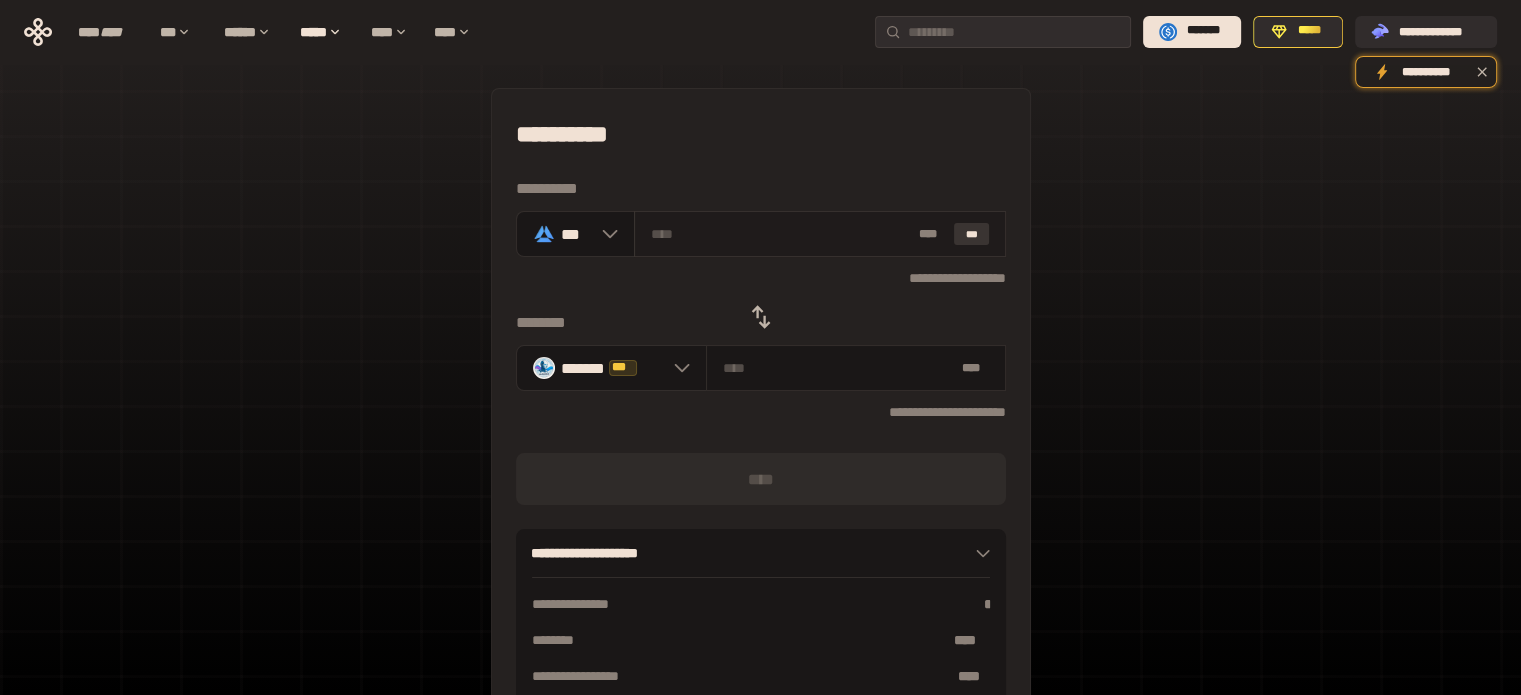 click on "***" at bounding box center (972, 234) 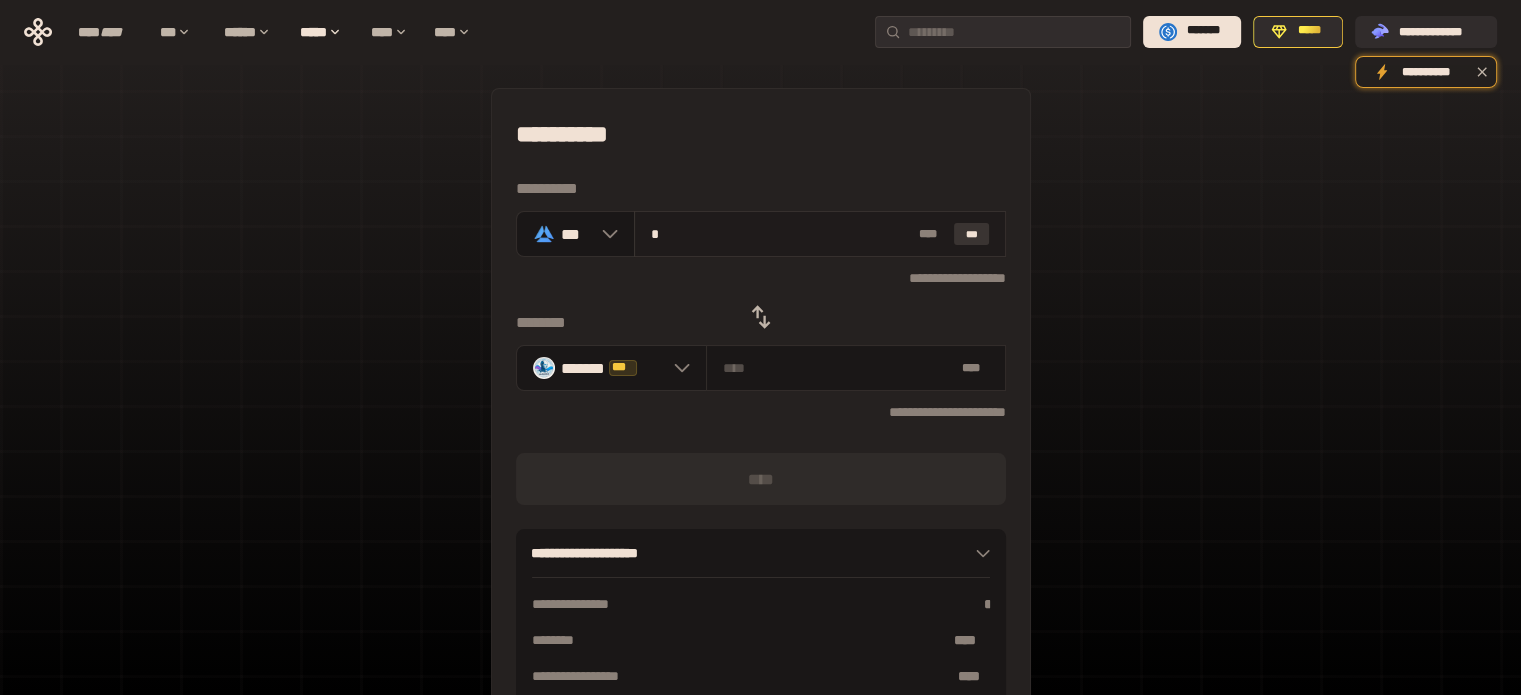 type 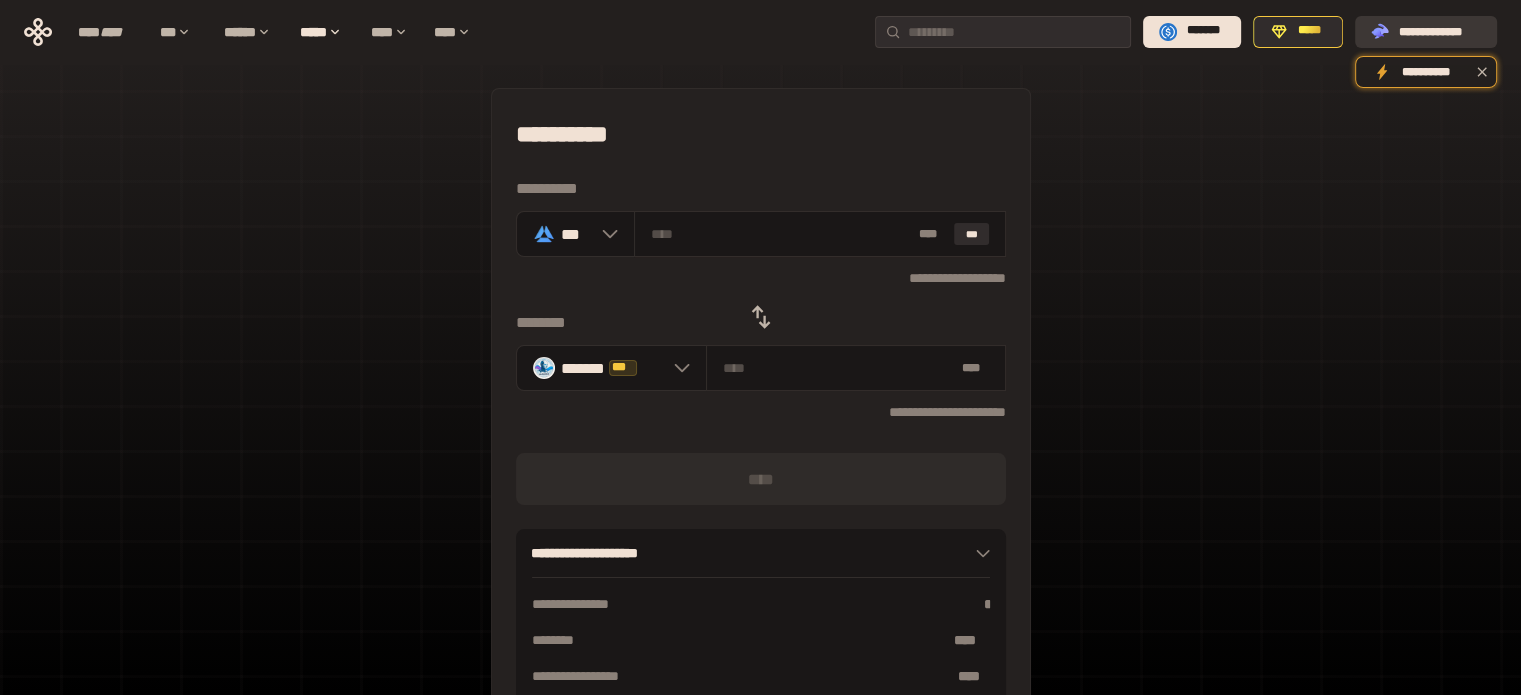 click 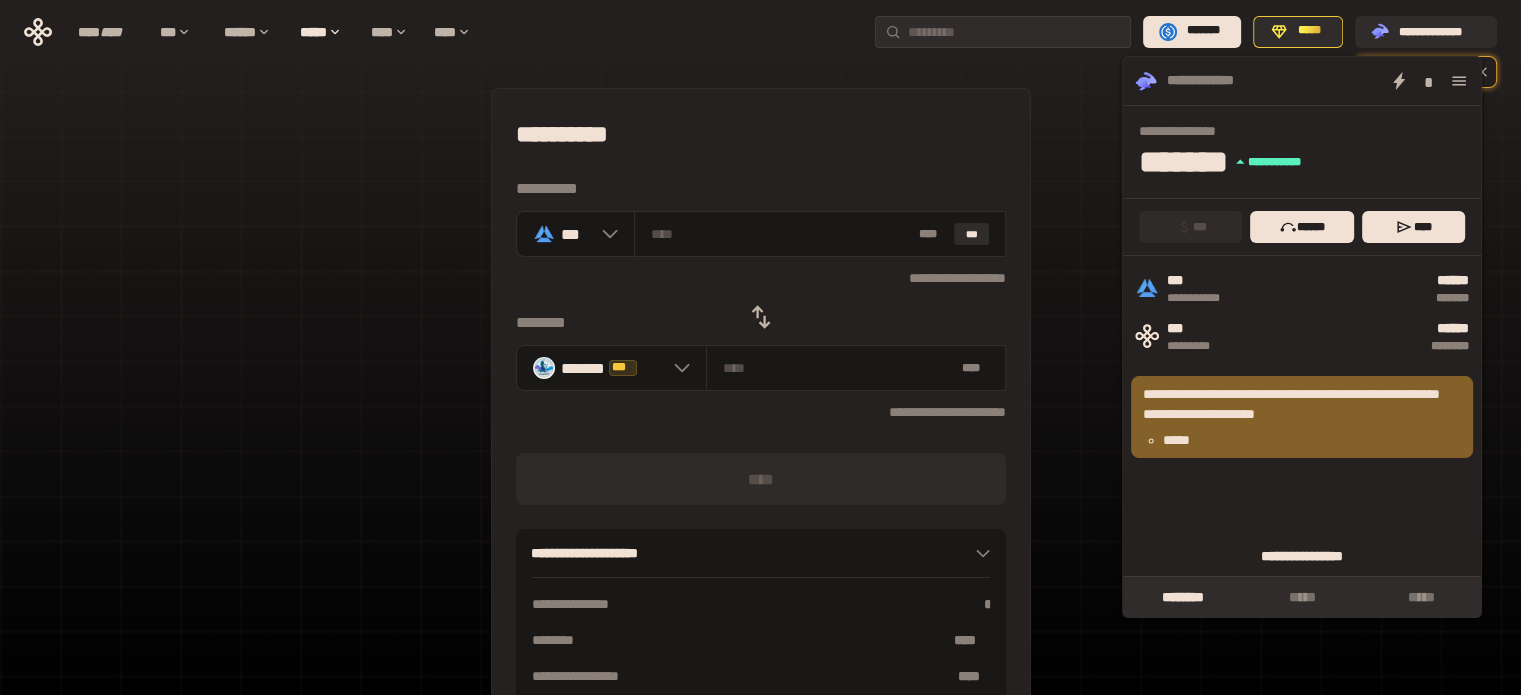 click on "**********" at bounding box center [1302, 556] 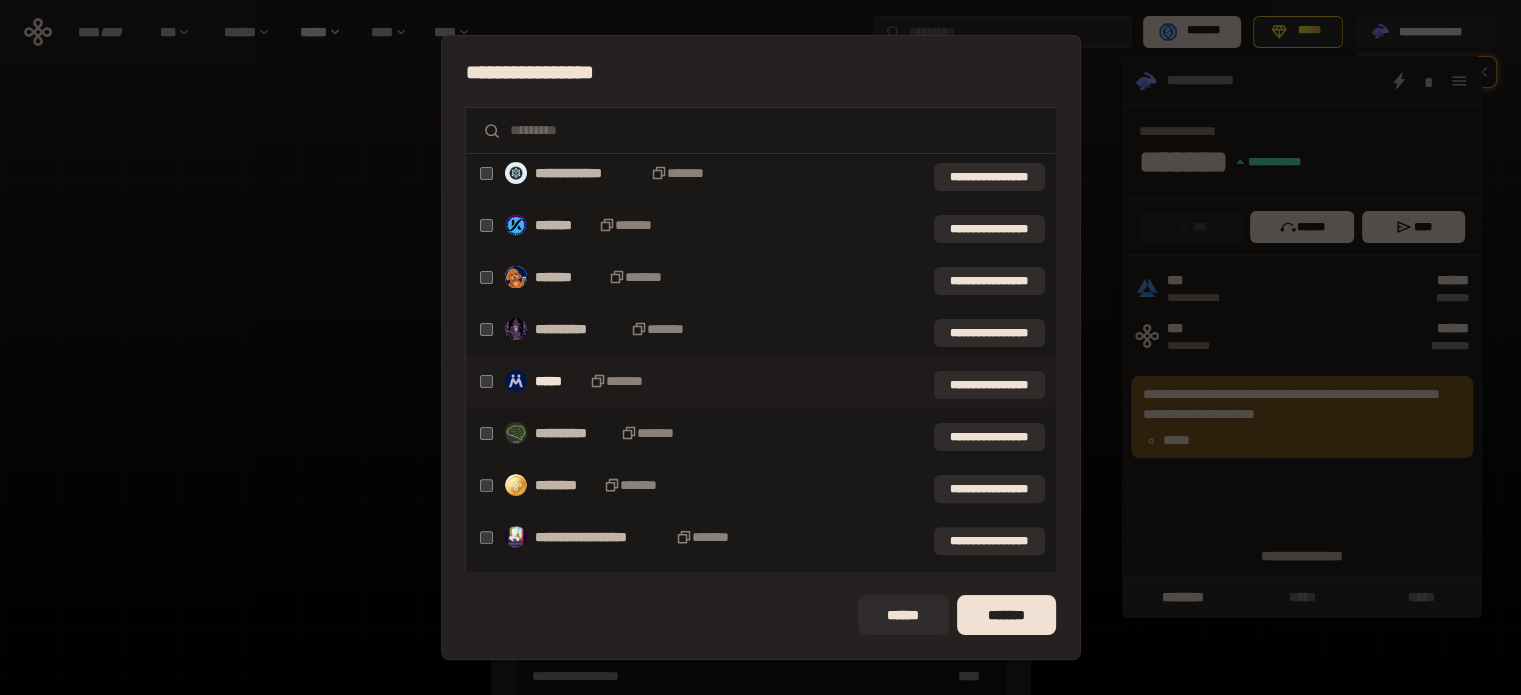 scroll, scrollTop: 623, scrollLeft: 0, axis: vertical 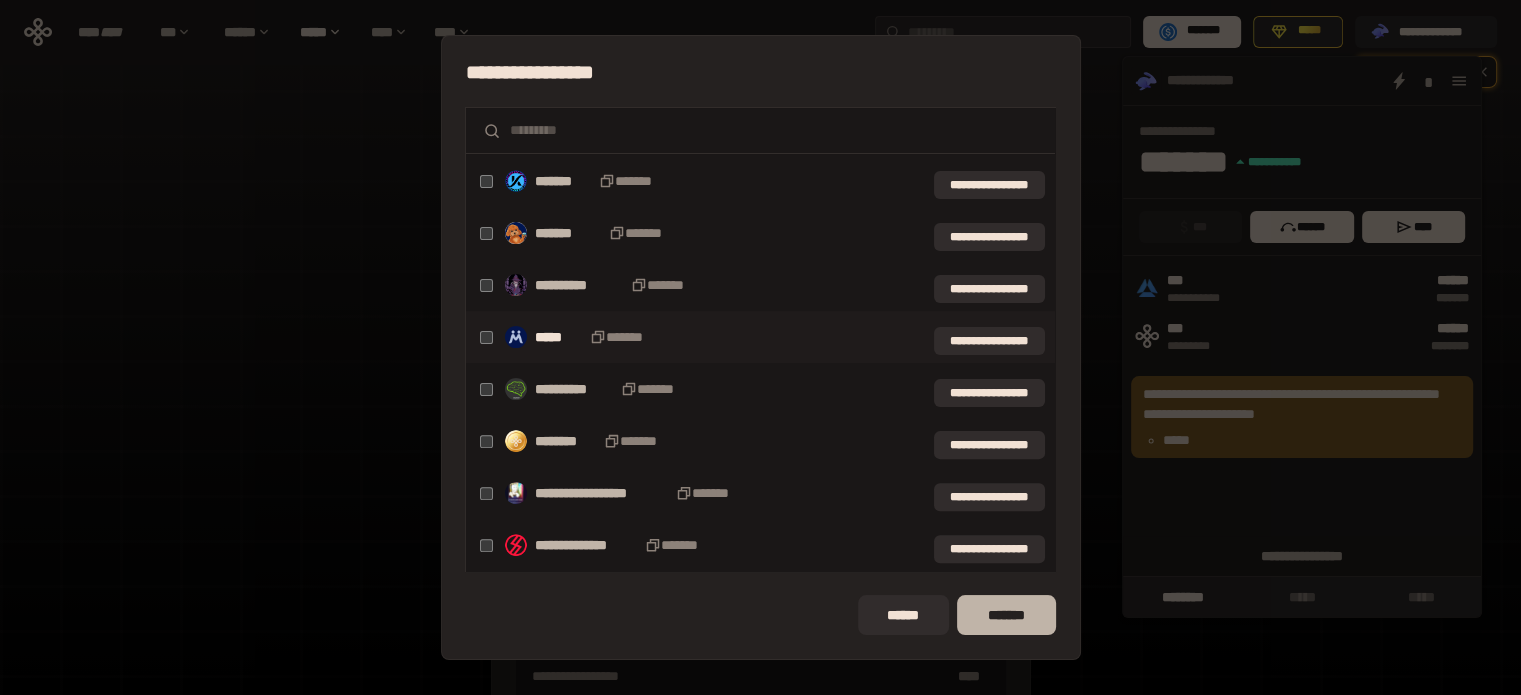 click on "*******" at bounding box center [1006, 615] 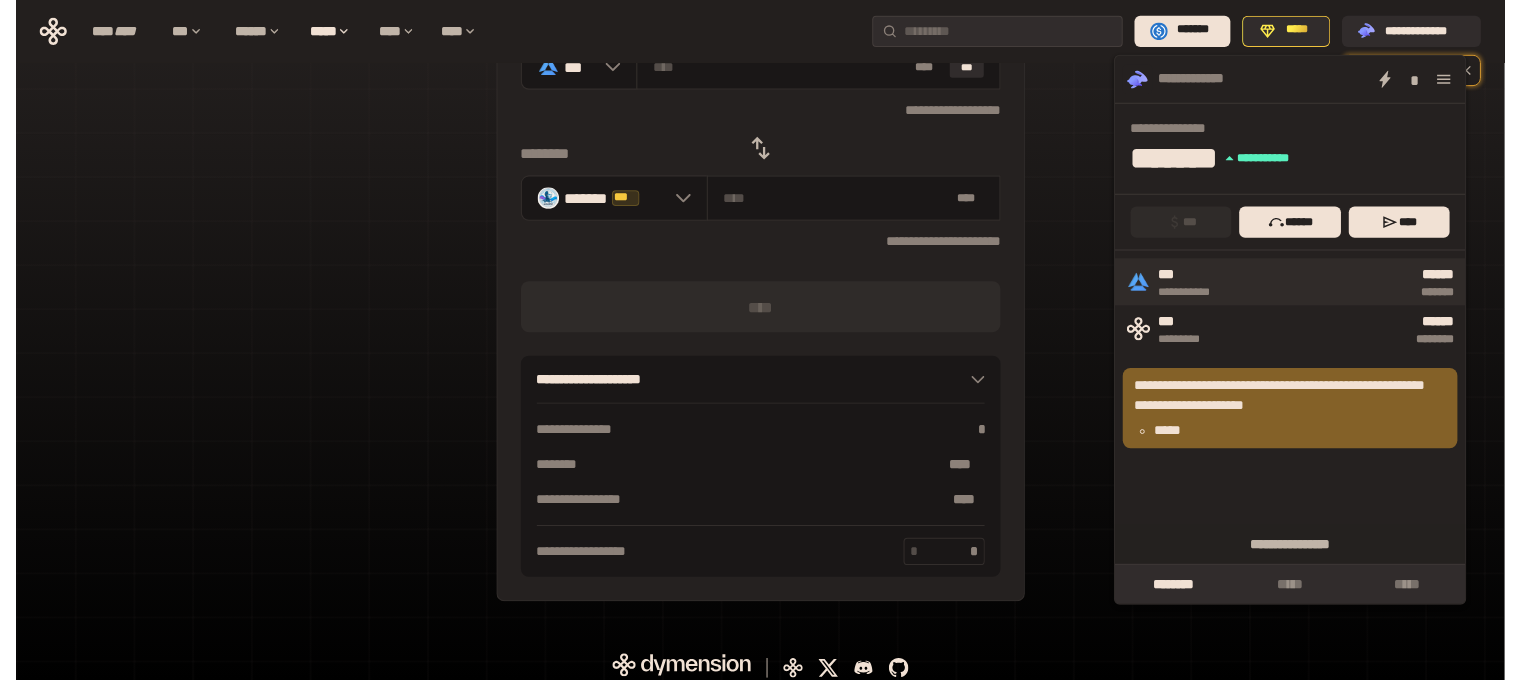 scroll, scrollTop: 0, scrollLeft: 0, axis: both 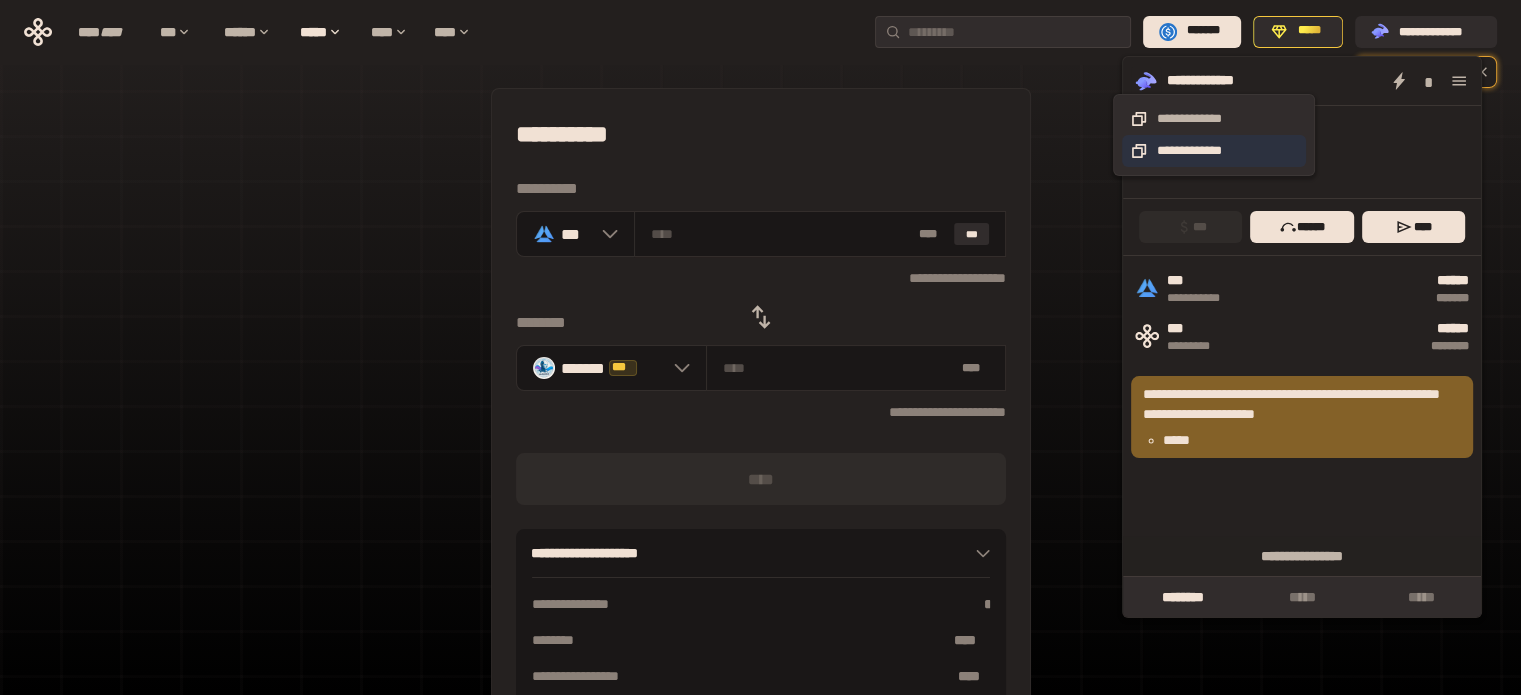 click on "**********" at bounding box center (1214, 151) 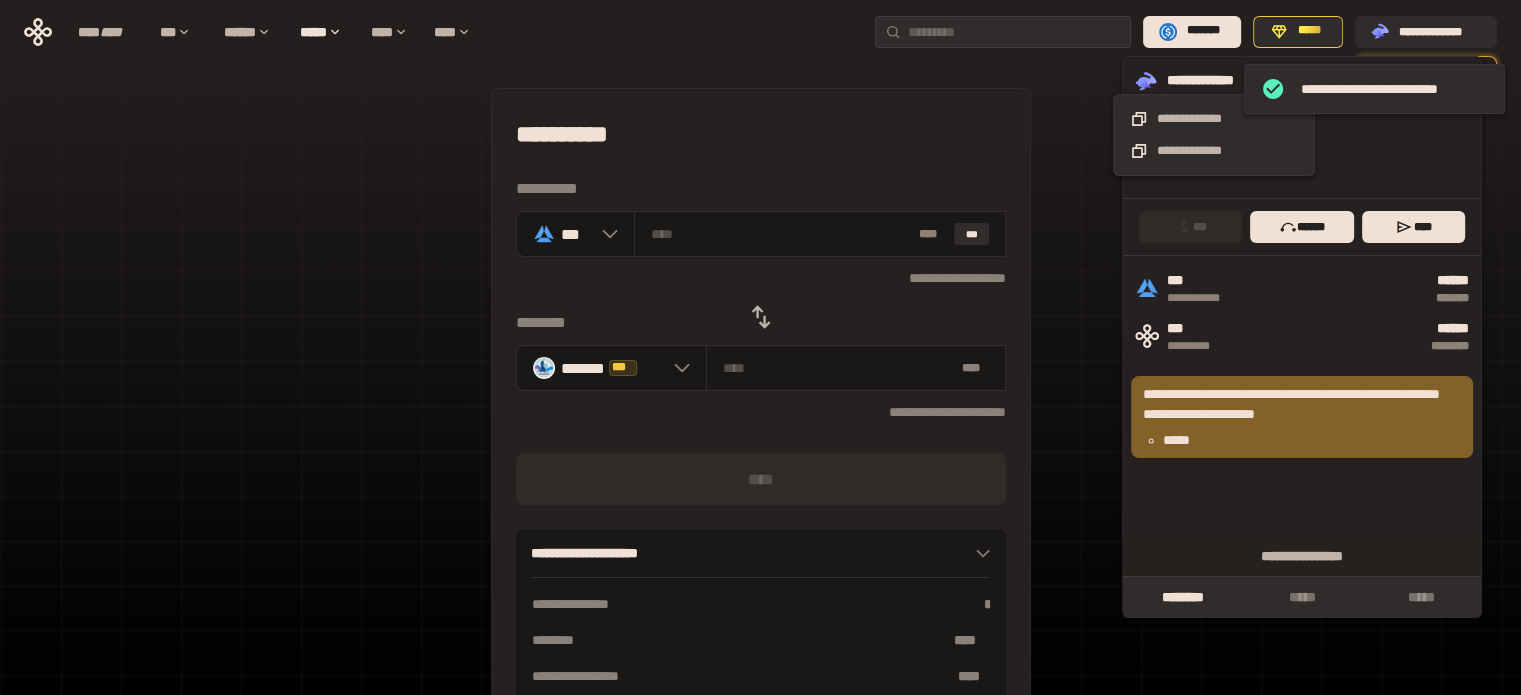 click on "**********" at bounding box center (1215, 81) 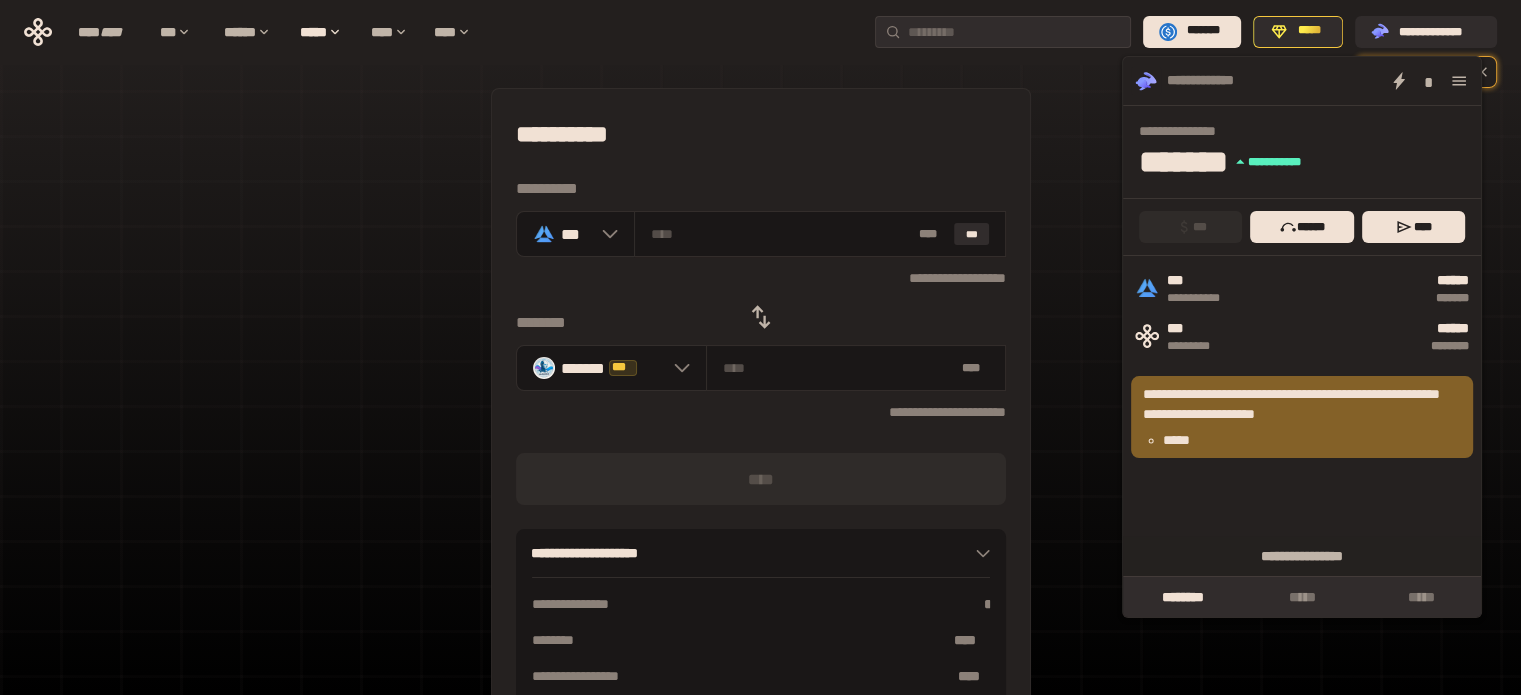 click 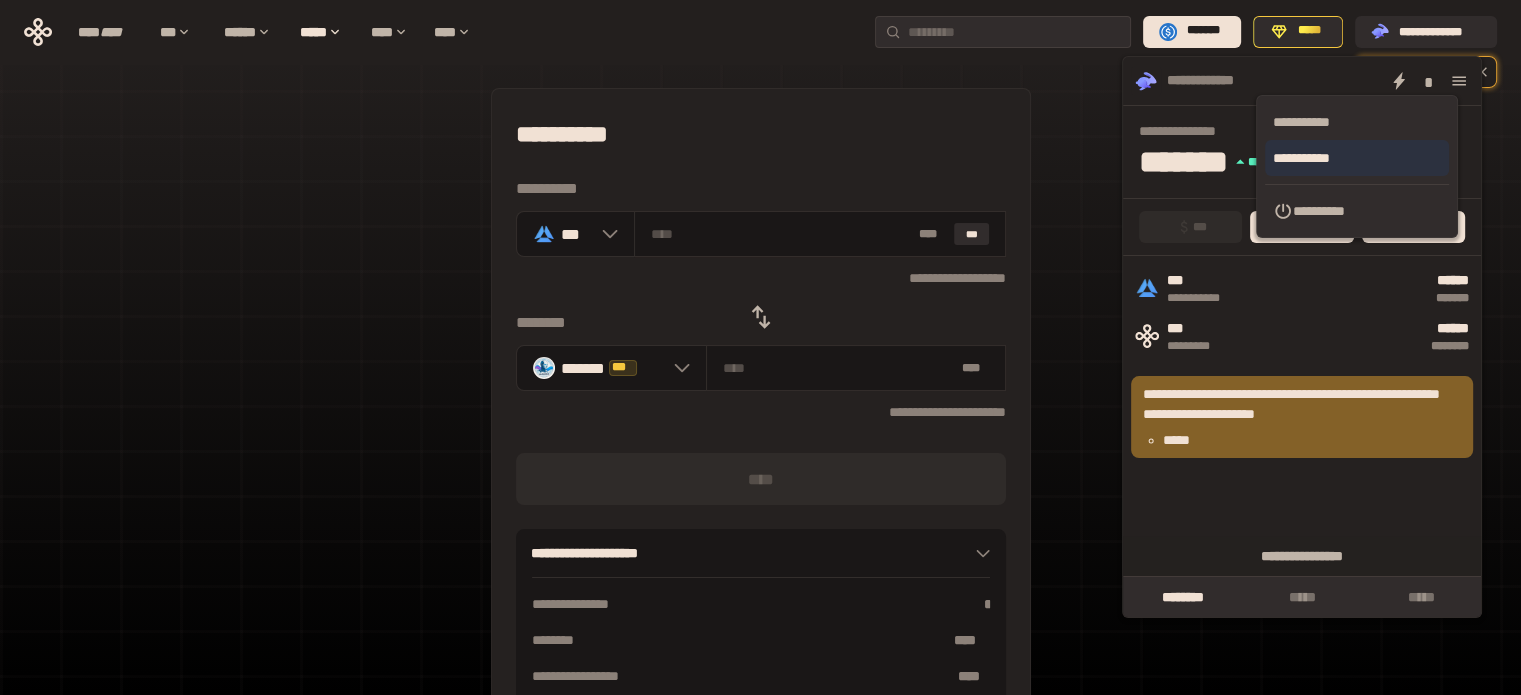 click on "**********" at bounding box center [1357, 158] 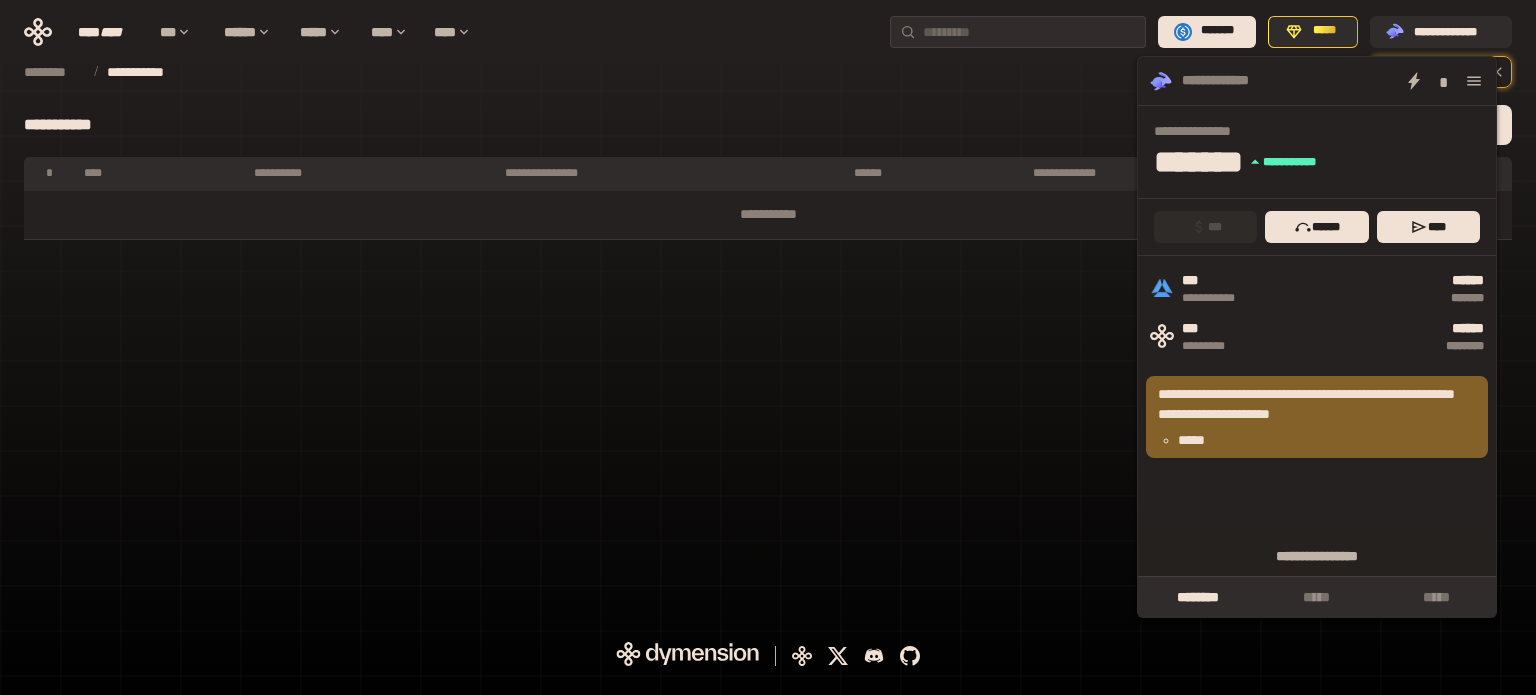 click 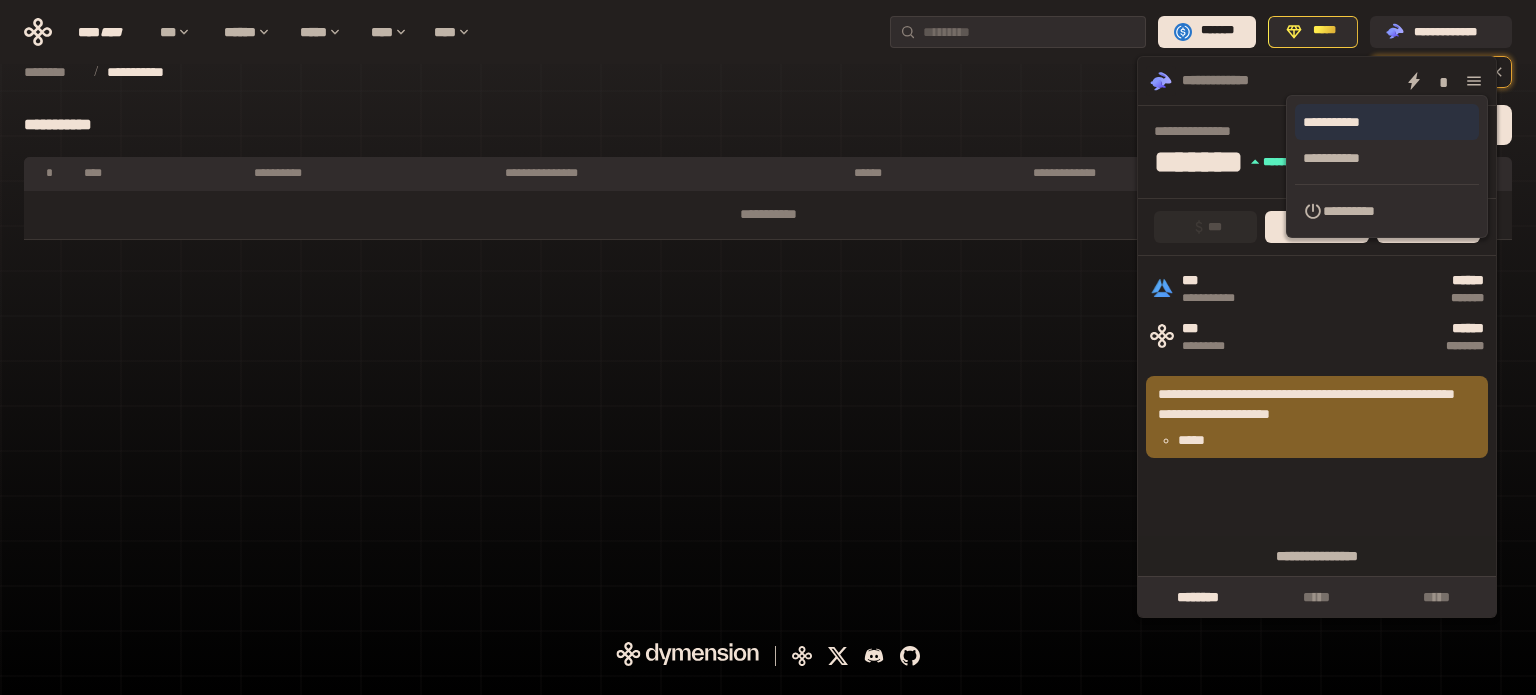click on "**********" at bounding box center (1387, 122) 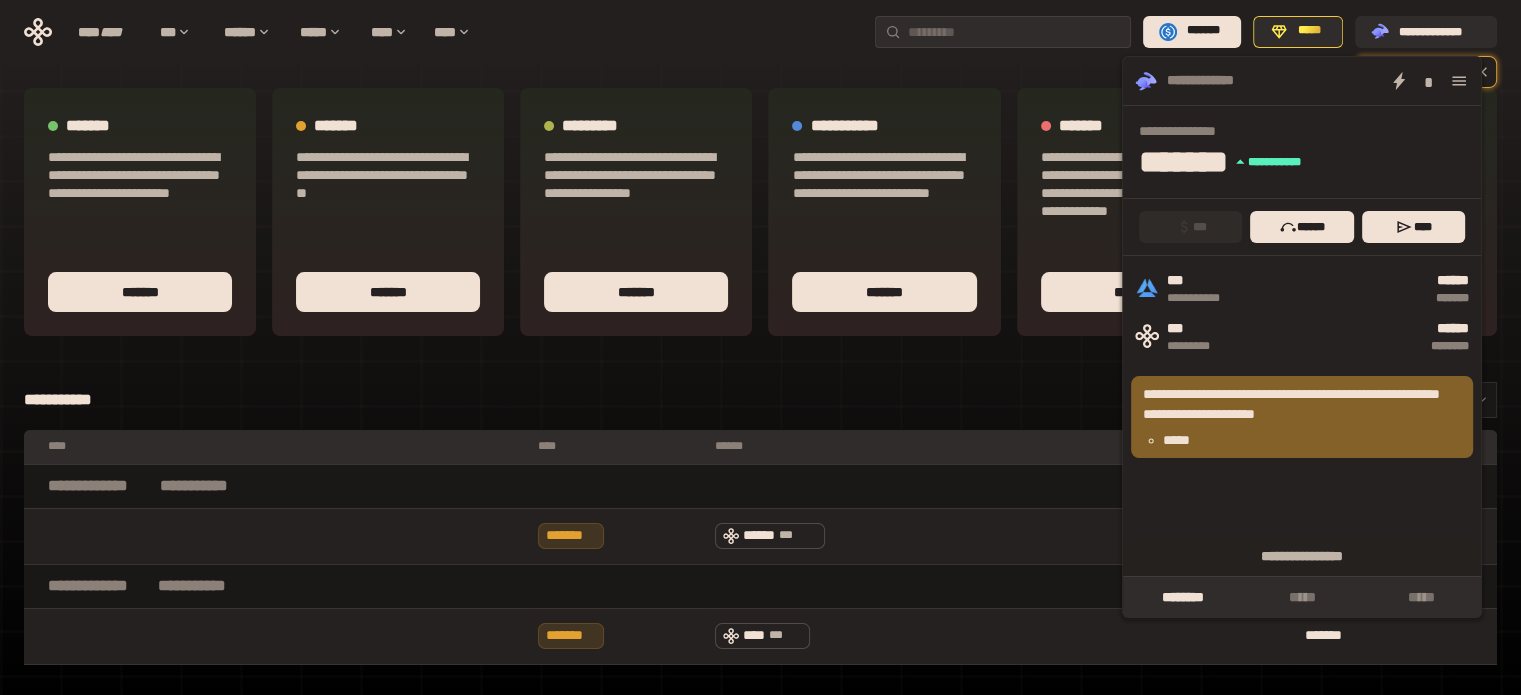 click on "**********" at bounding box center (760, 400) 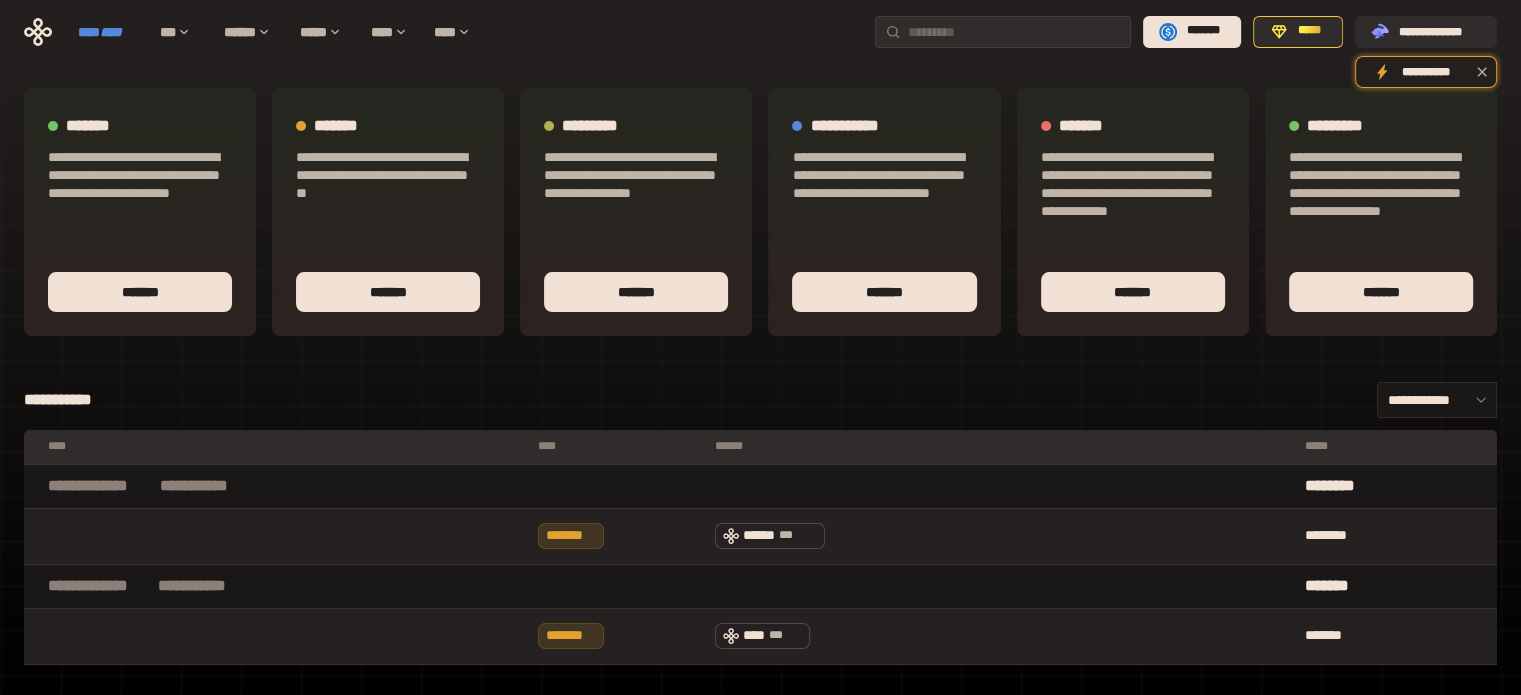 click on "****" at bounding box center (111, 32) 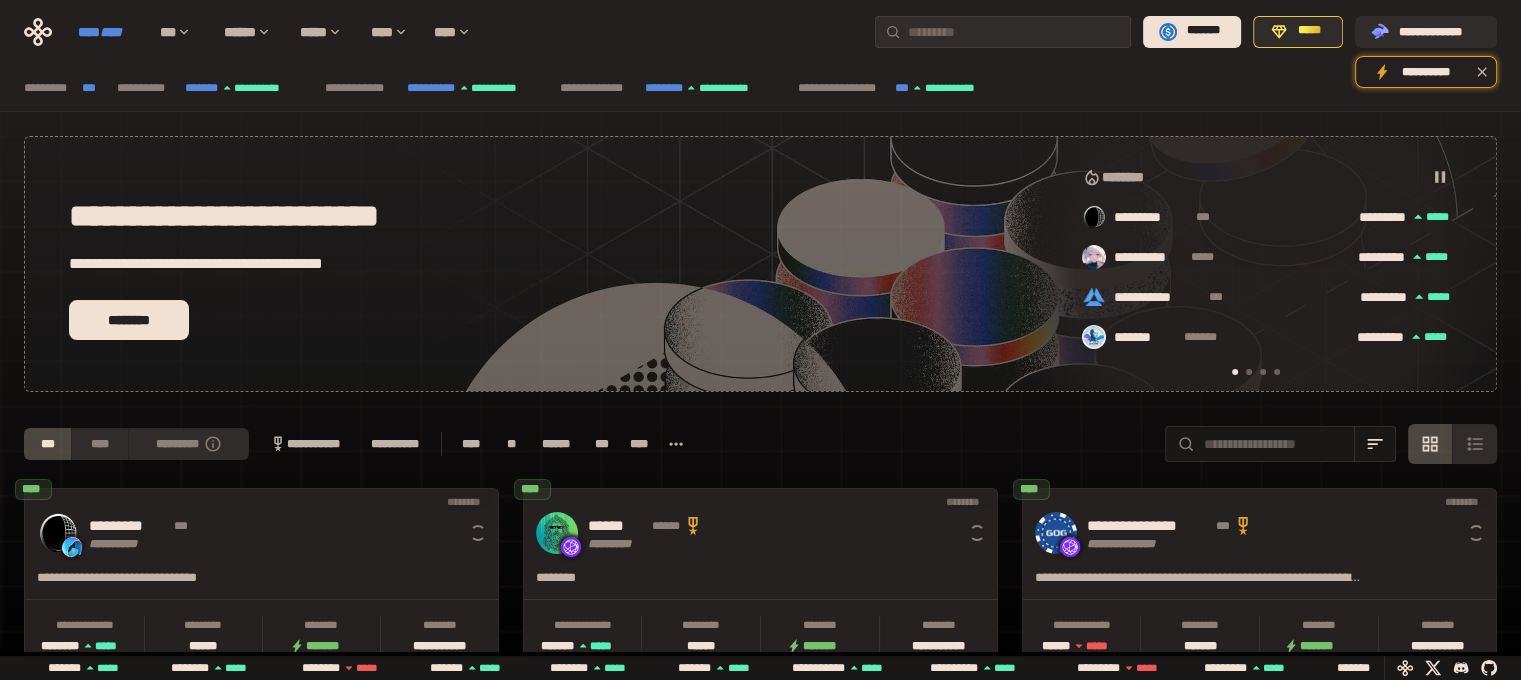 scroll, scrollTop: 0, scrollLeft: 16, axis: horizontal 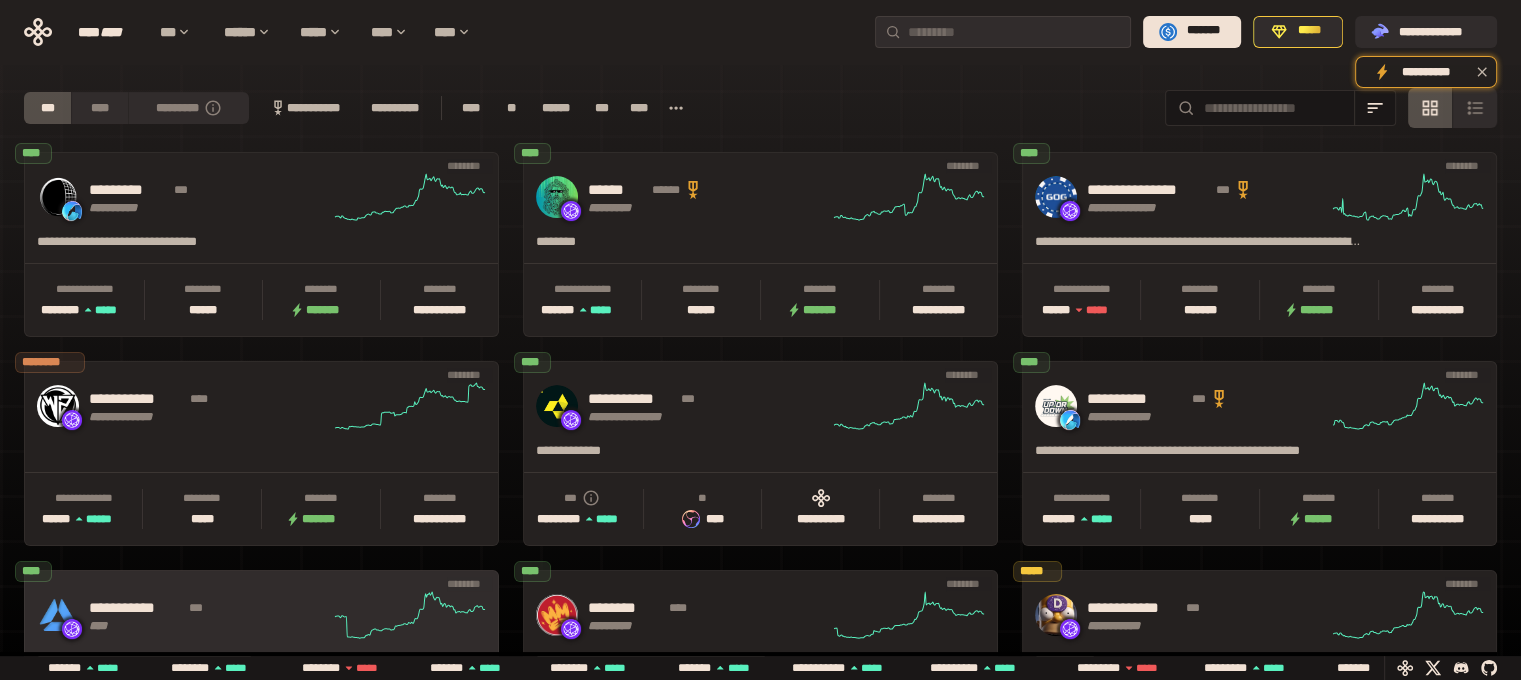 click on "**********" at bounding box center (209, 615) 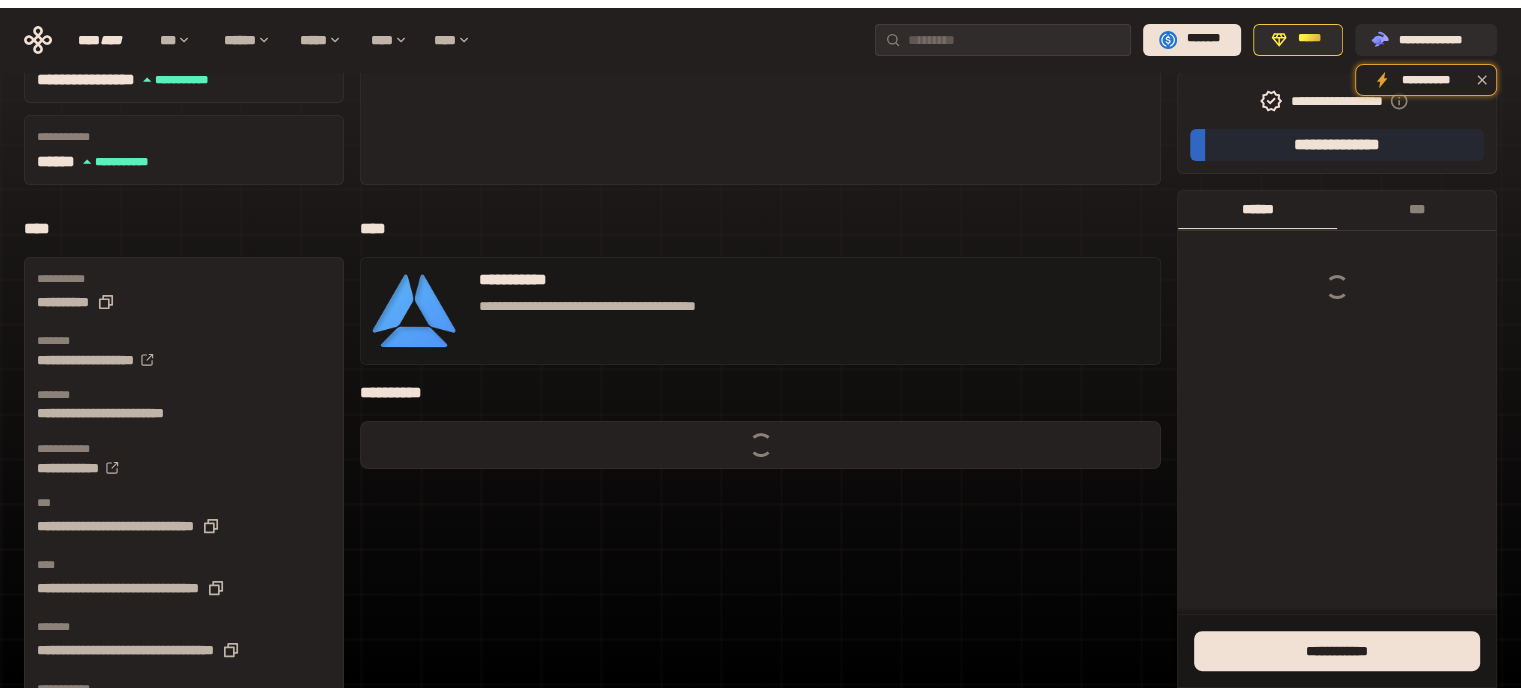 scroll, scrollTop: 0, scrollLeft: 0, axis: both 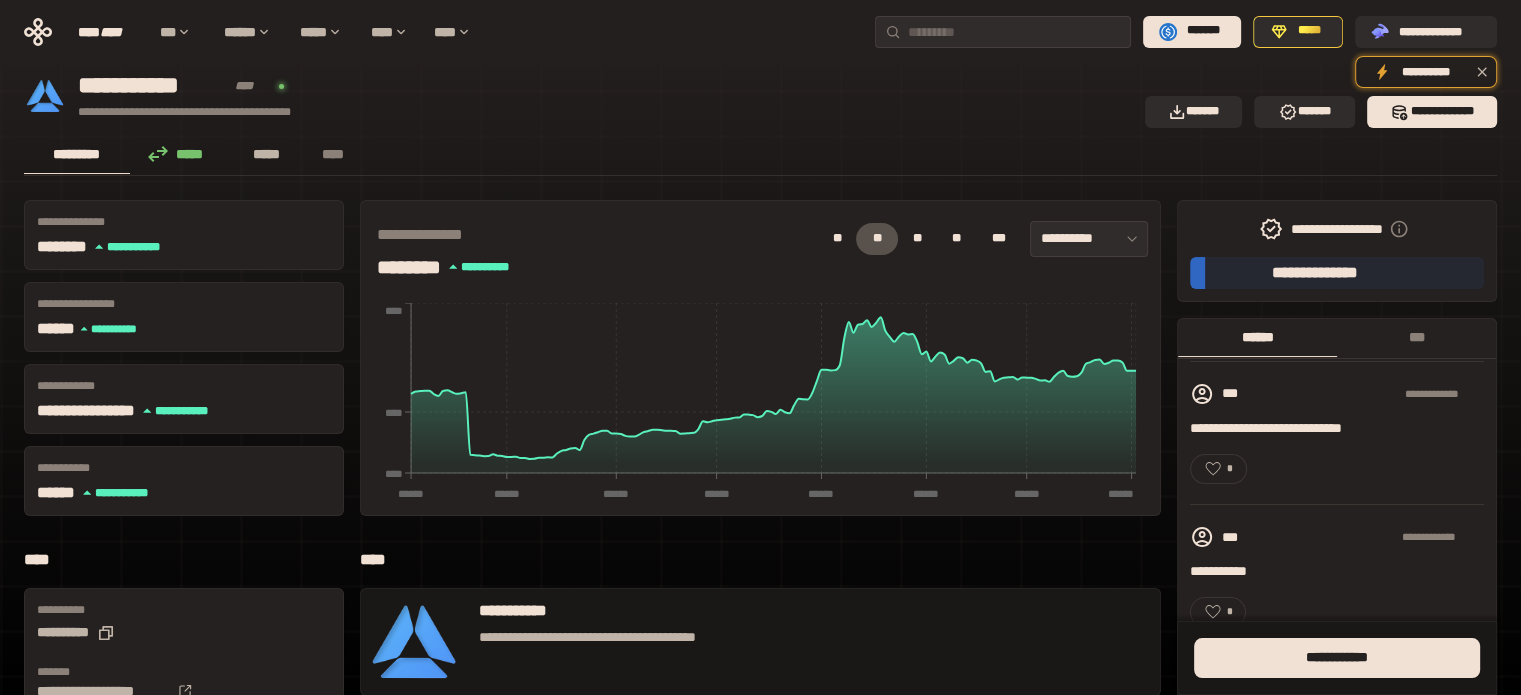 click on "*****" at bounding box center (267, 154) 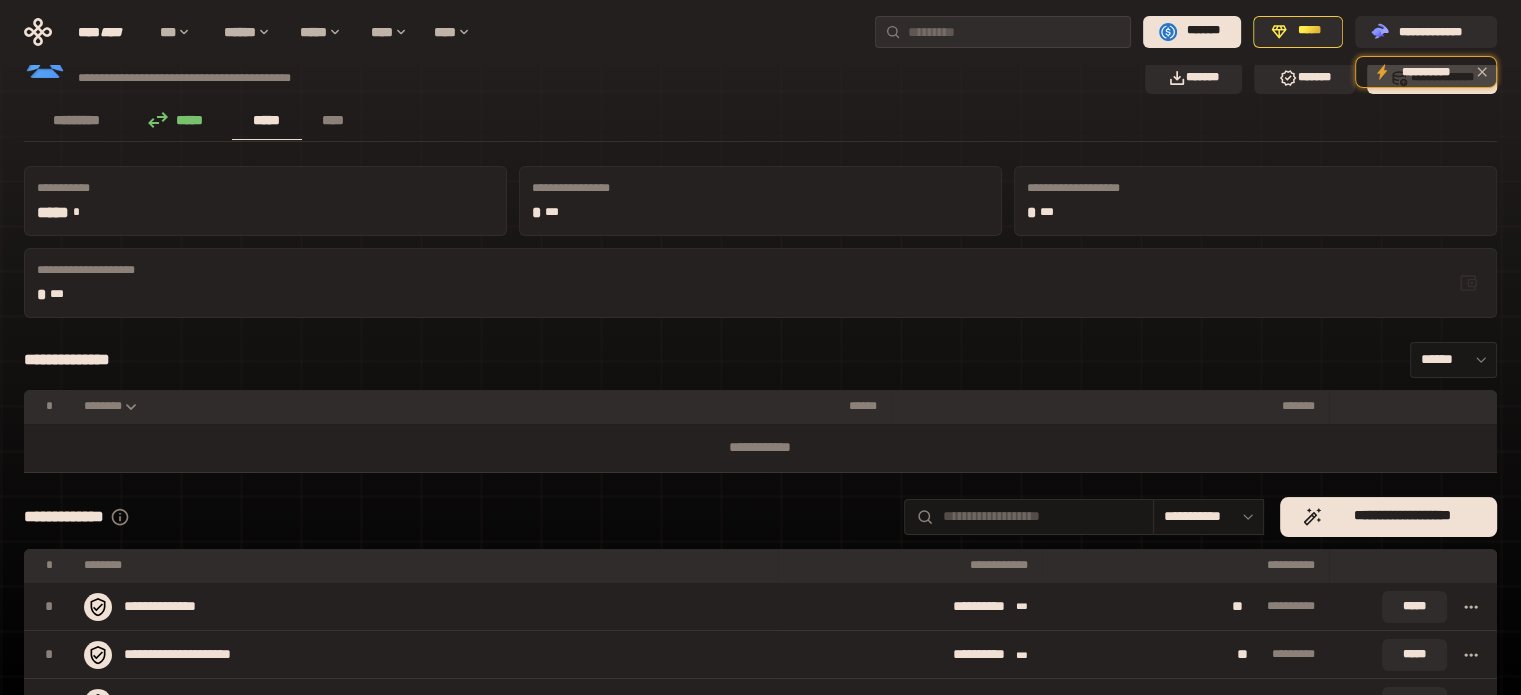 scroll, scrollTop: 0, scrollLeft: 0, axis: both 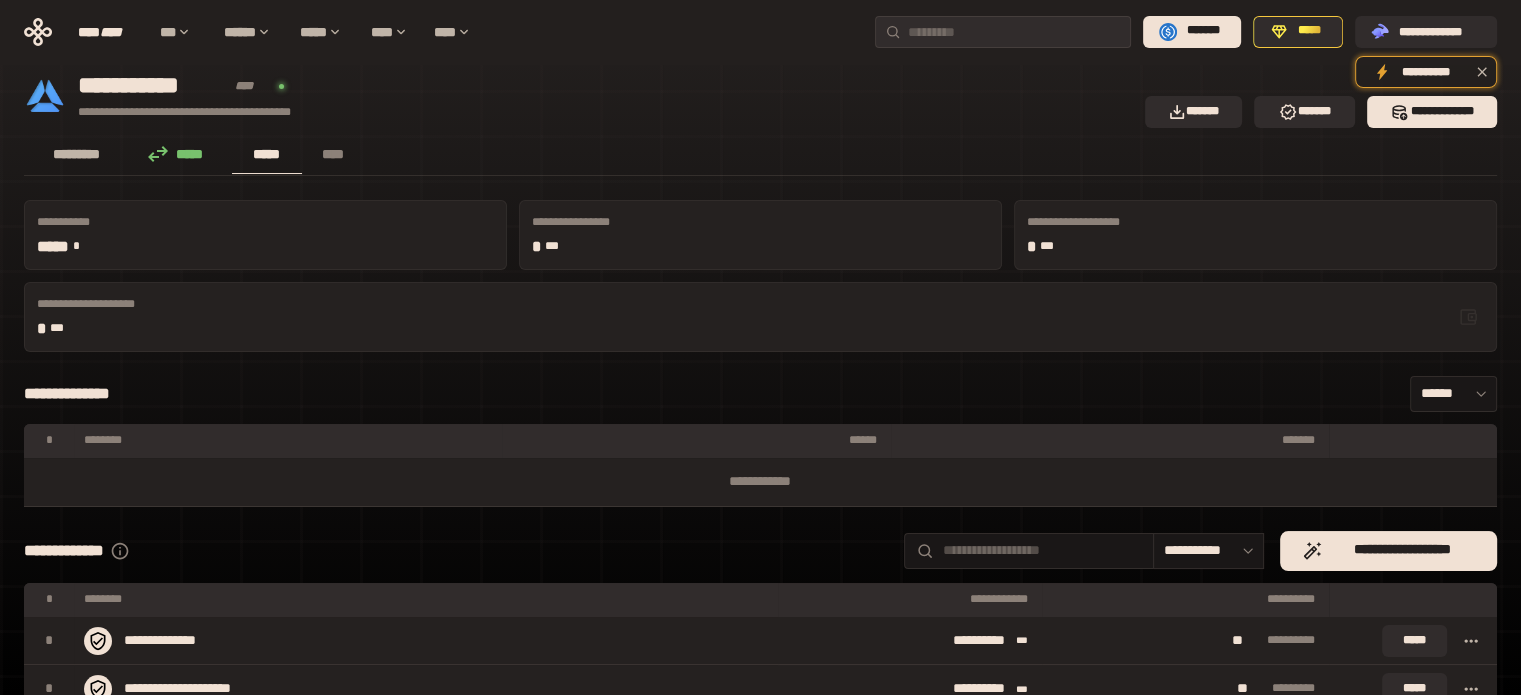 click on "*********" at bounding box center (77, 154) 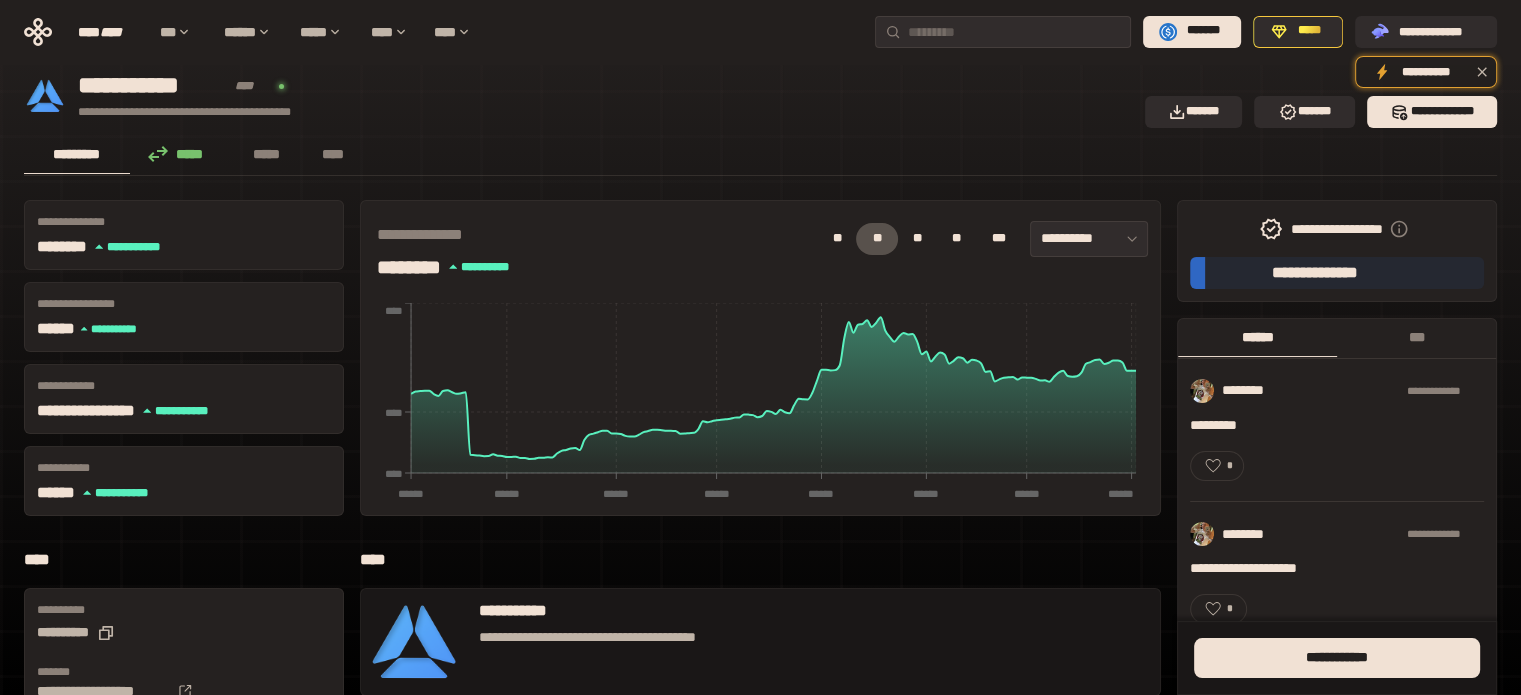 scroll, scrollTop: 312, scrollLeft: 0, axis: vertical 